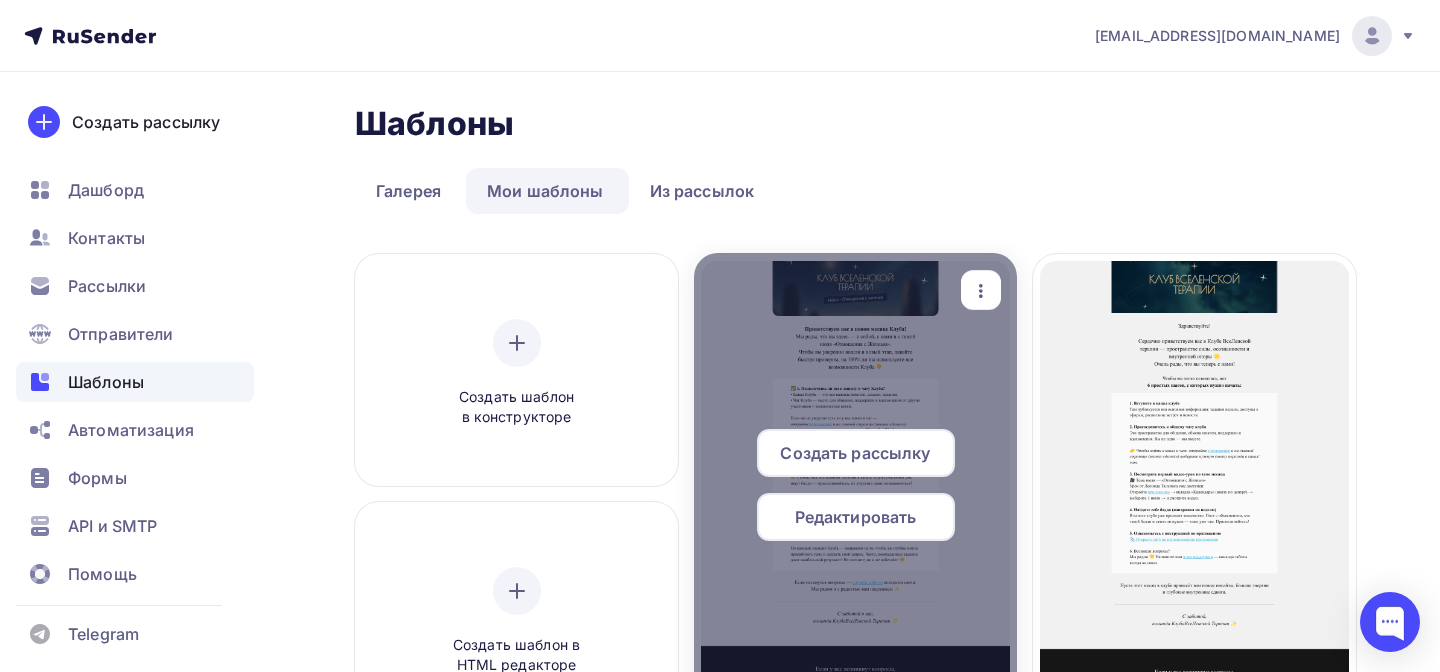 scroll, scrollTop: 96, scrollLeft: 0, axis: vertical 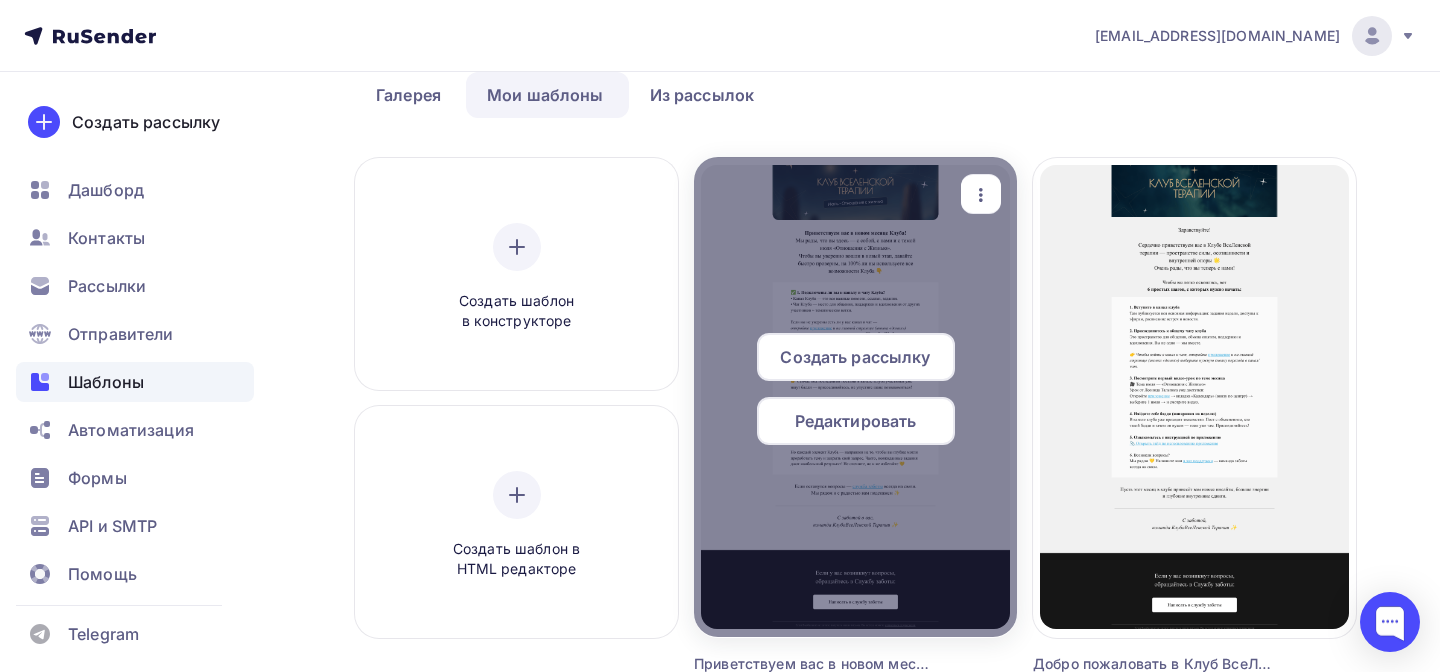 click 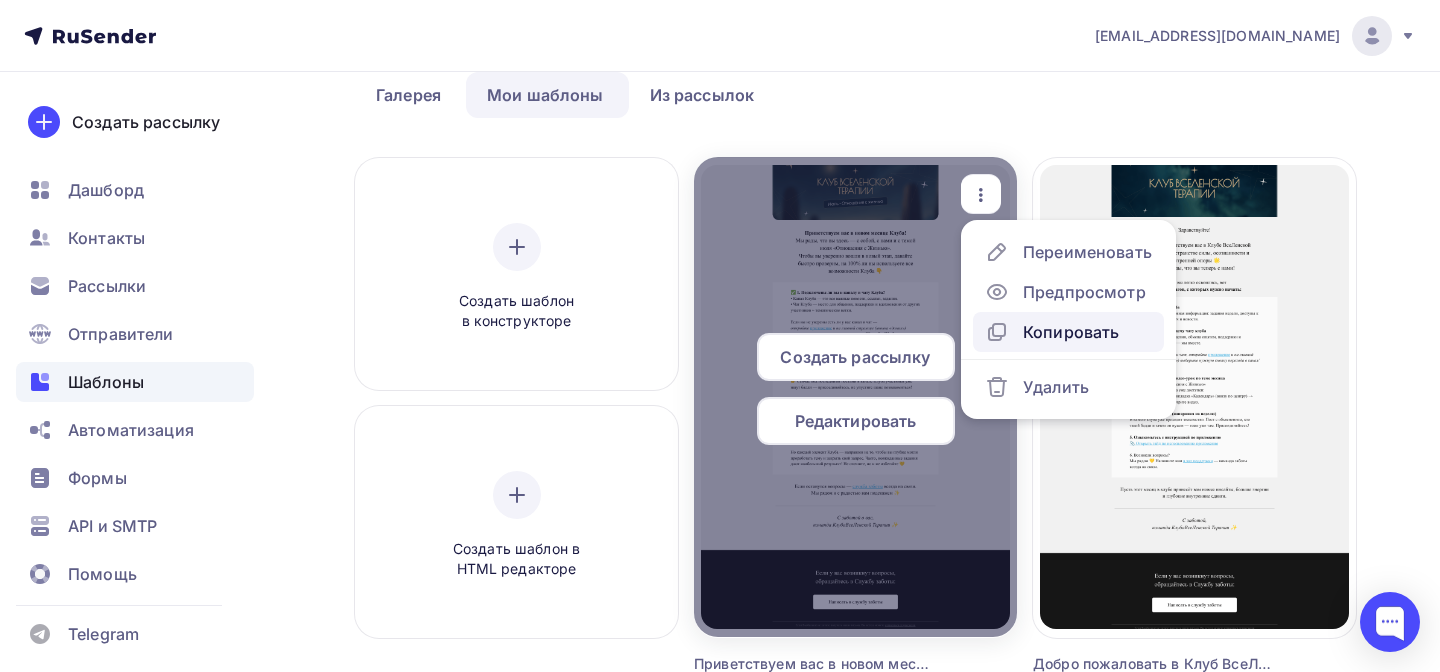 click on "Копировать" at bounding box center [1071, 332] 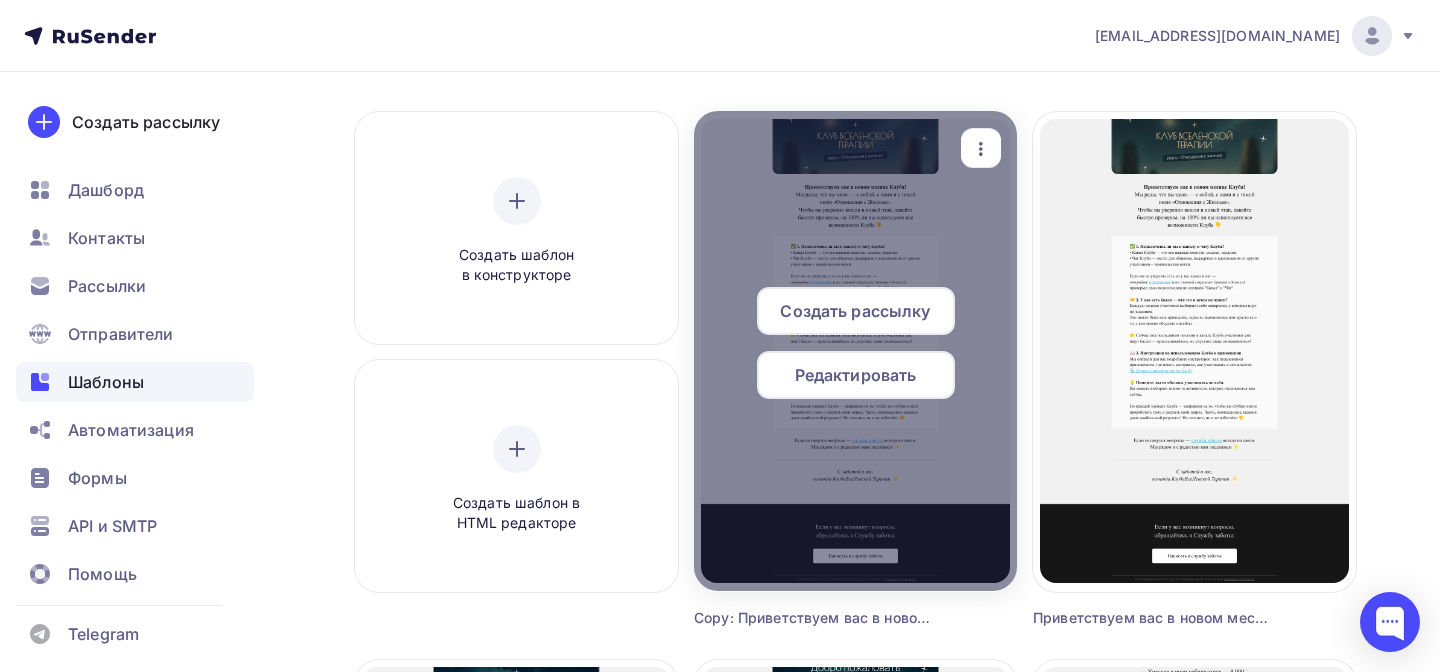 scroll, scrollTop: 141, scrollLeft: 0, axis: vertical 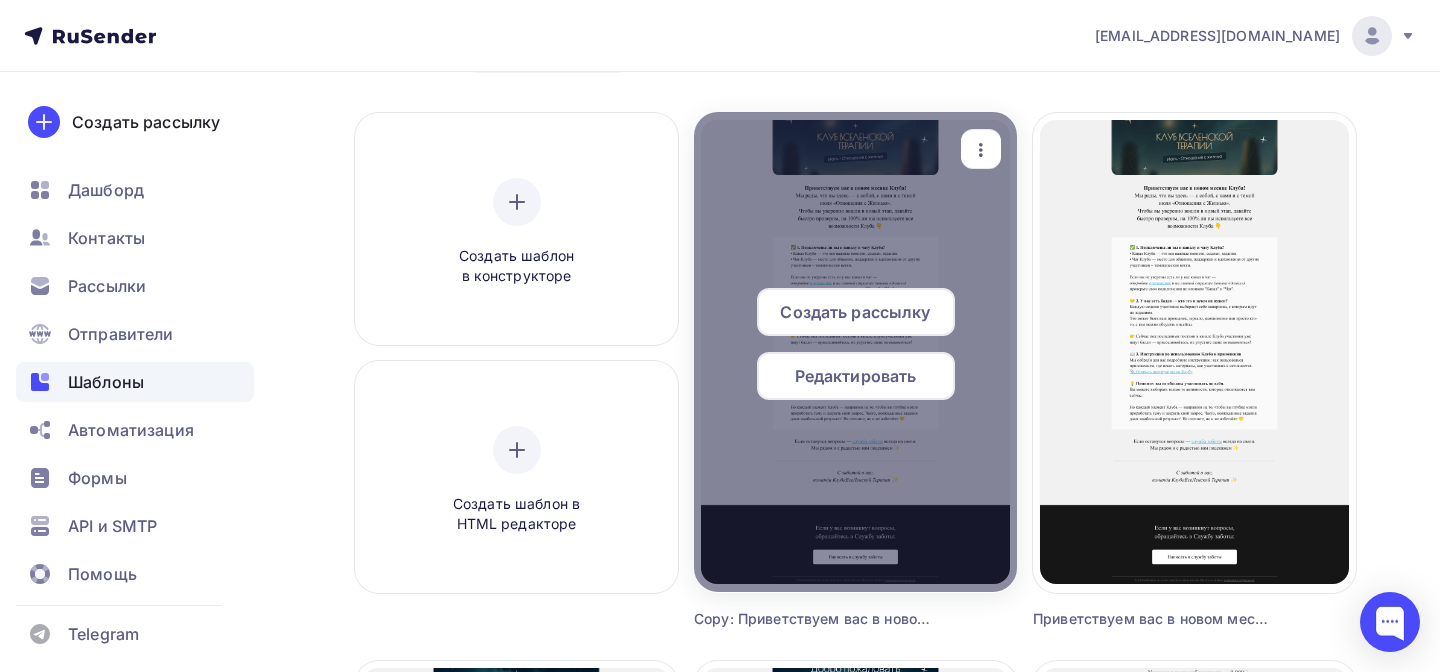 click at bounding box center [981, 149] 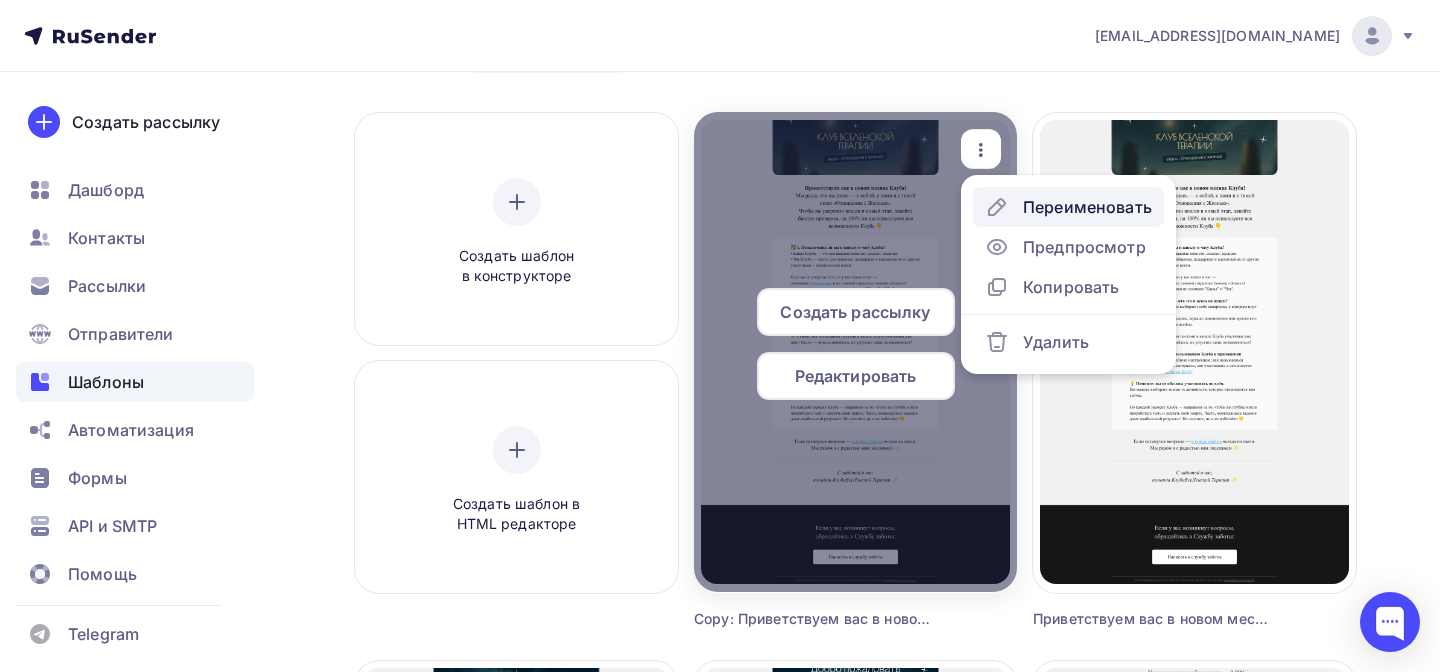 click on "Переименовать" at bounding box center (1068, 207) 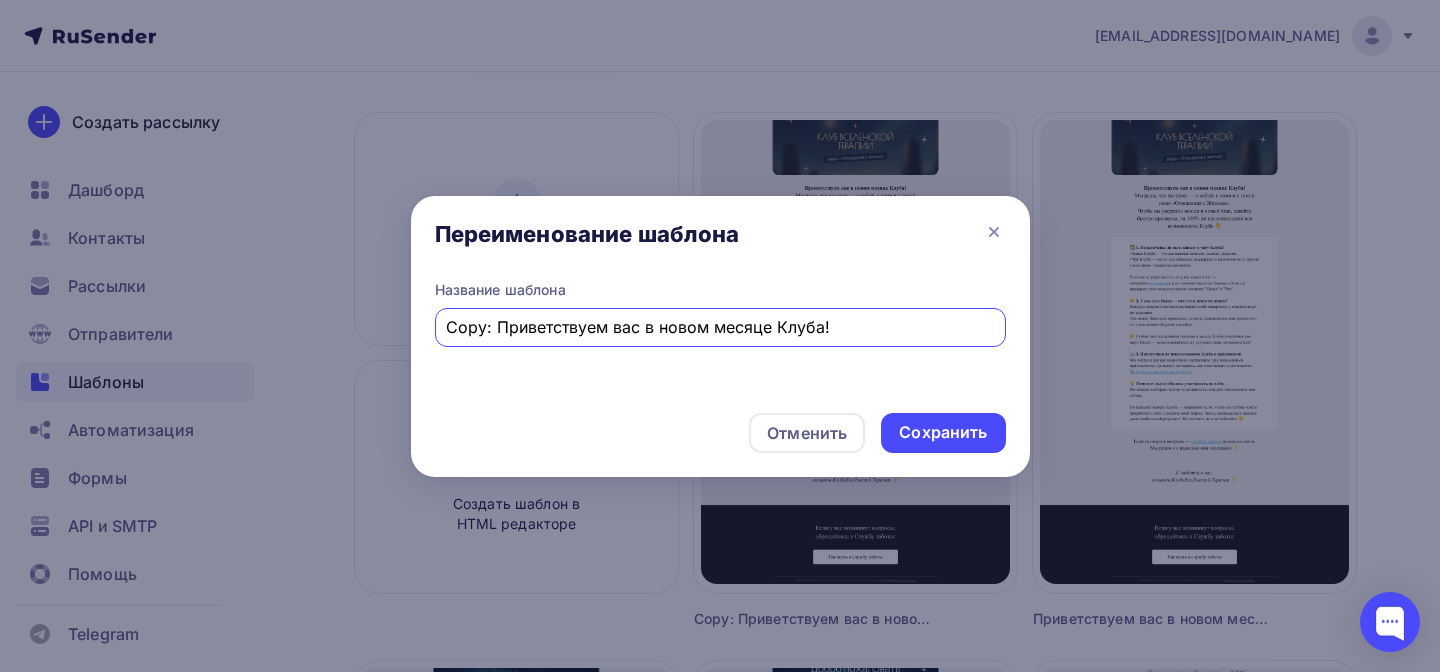 click on "Copy: Приветствуем вас в новом месяце Клуба!" at bounding box center [720, 327] 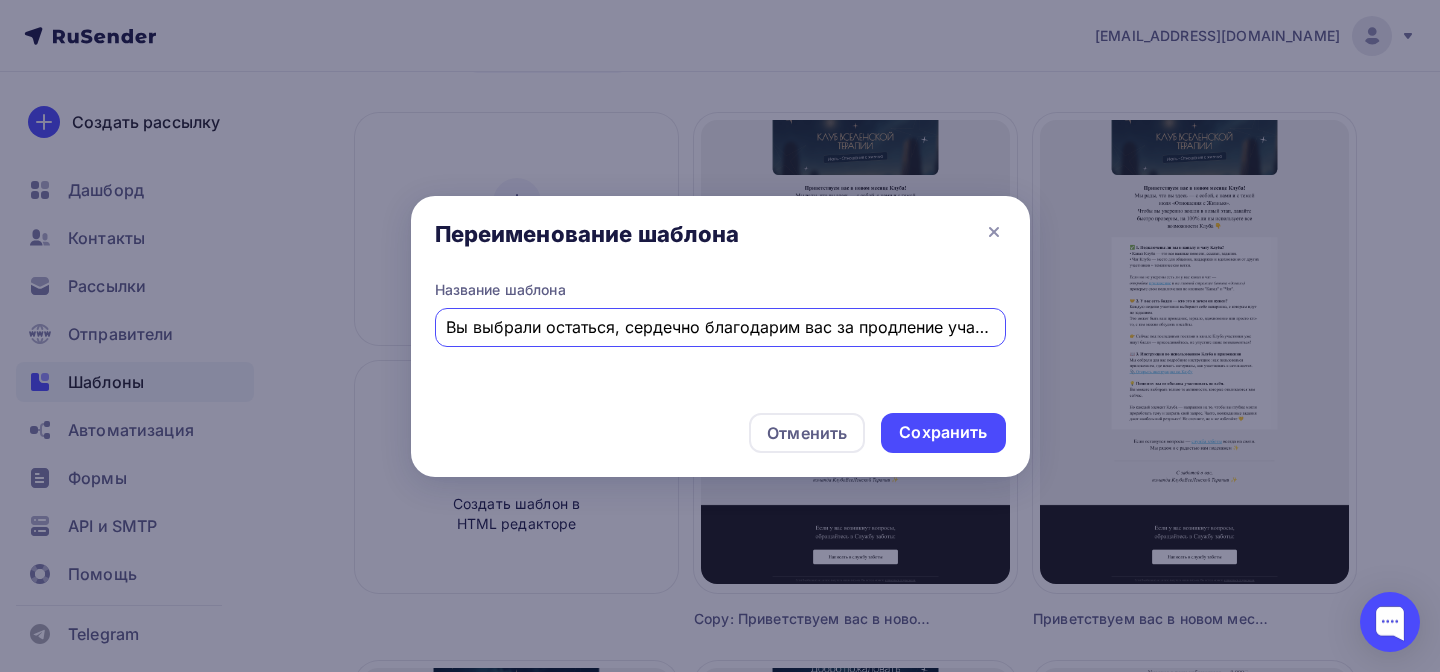 scroll, scrollTop: 0, scrollLeft: 101, axis: horizontal 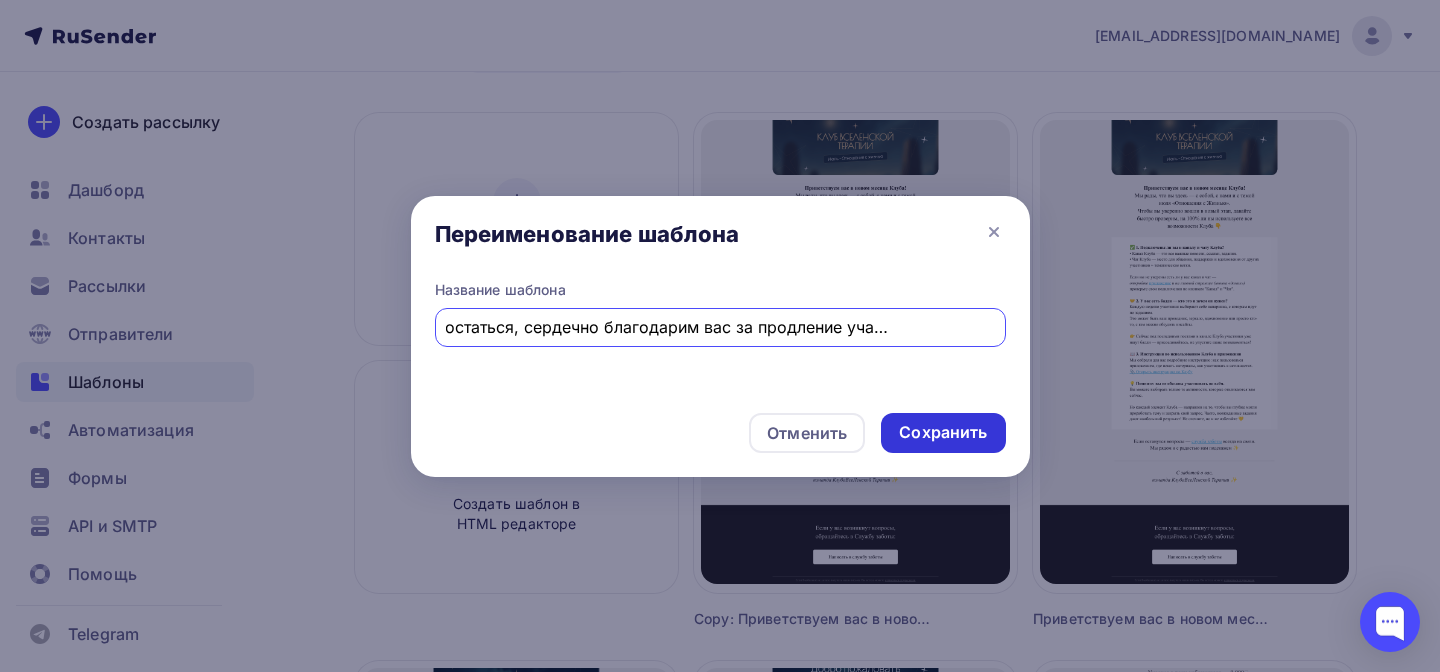 type on "Вы выбрали остаться, сердечно благодарим вас за продление участия в Клубе 💛" 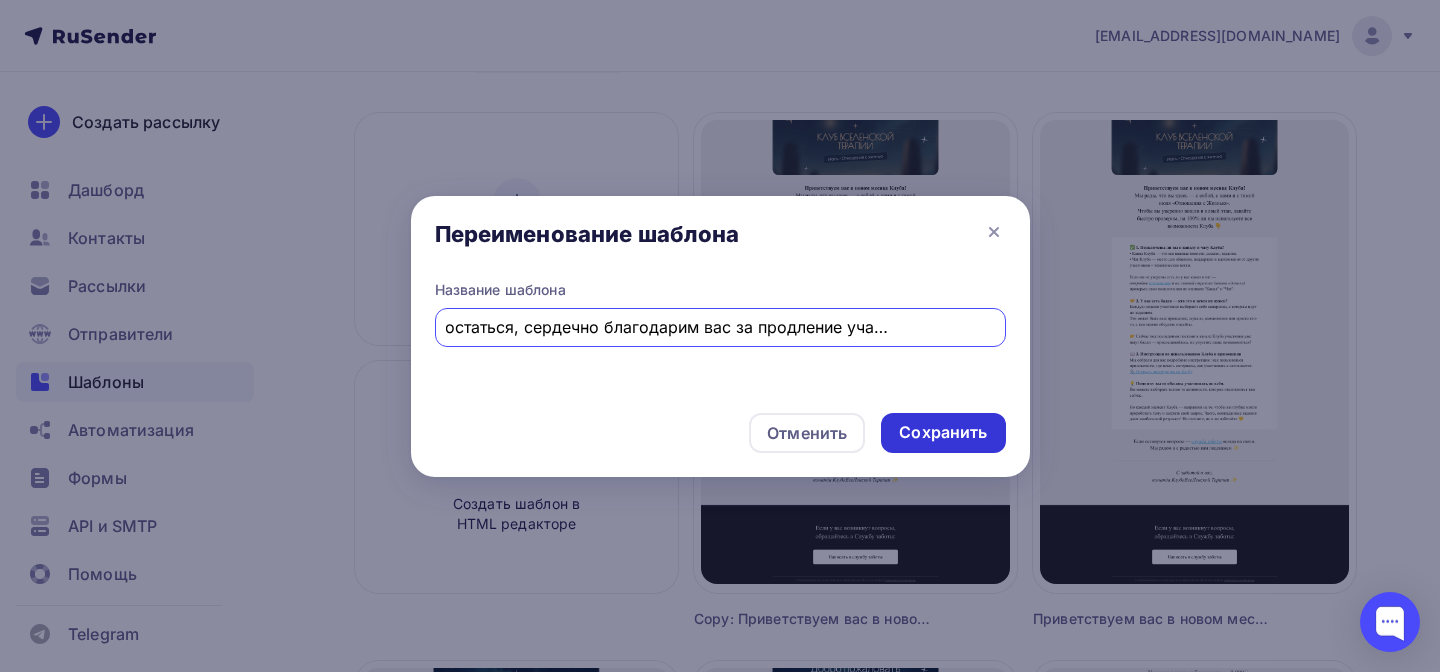 click on "Сохранить" at bounding box center [943, 432] 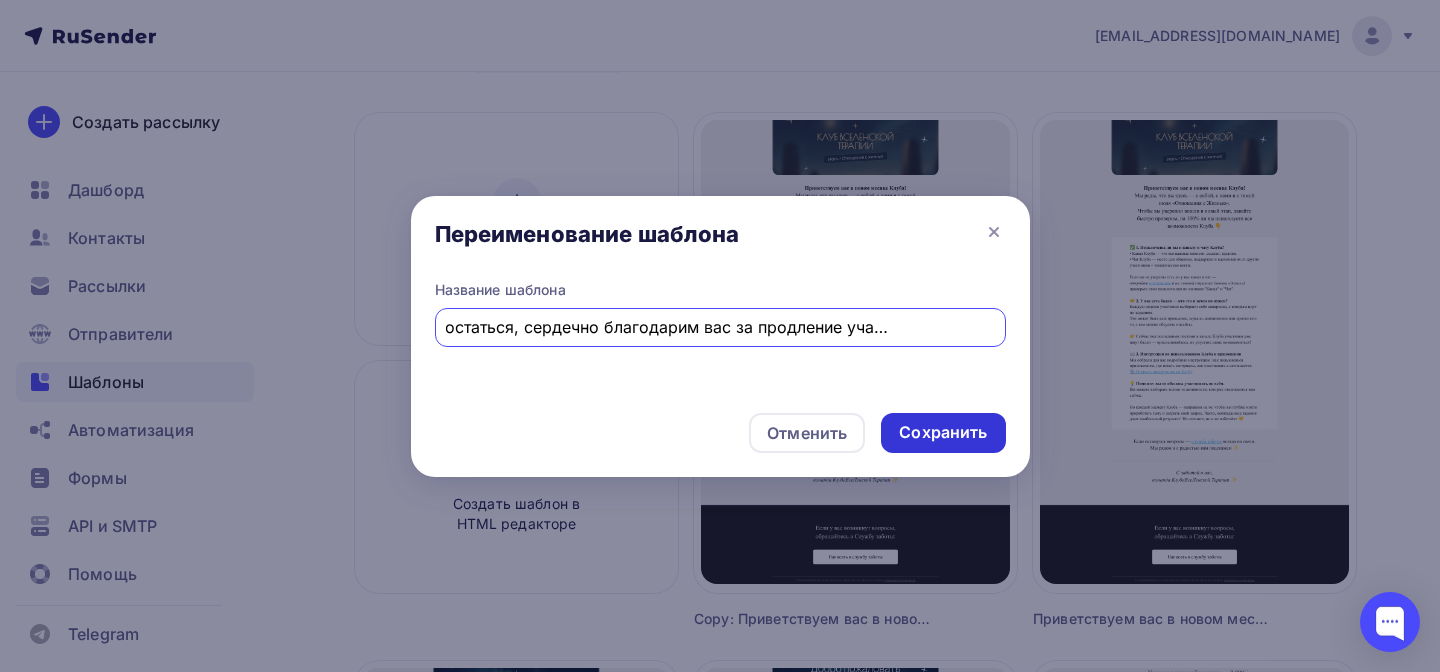 scroll, scrollTop: 0, scrollLeft: 0, axis: both 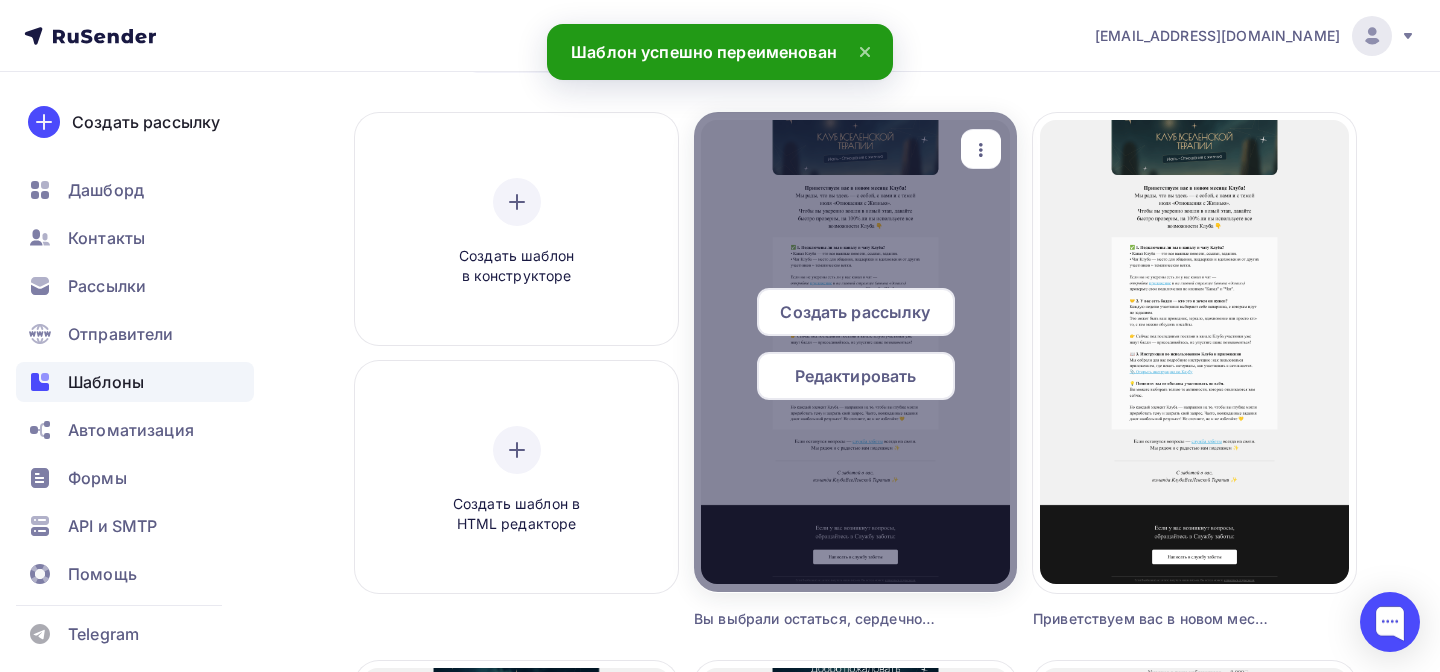 click on "Редактировать" at bounding box center [856, 376] 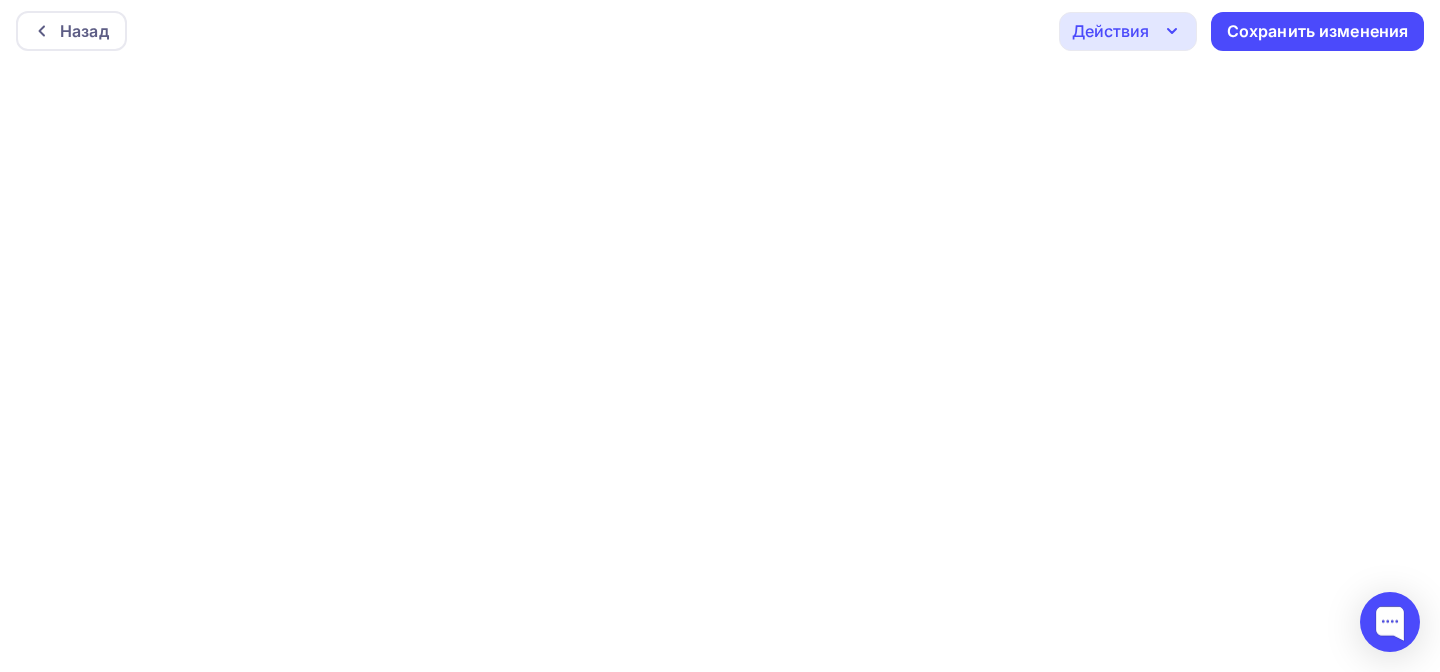 scroll, scrollTop: 0, scrollLeft: 0, axis: both 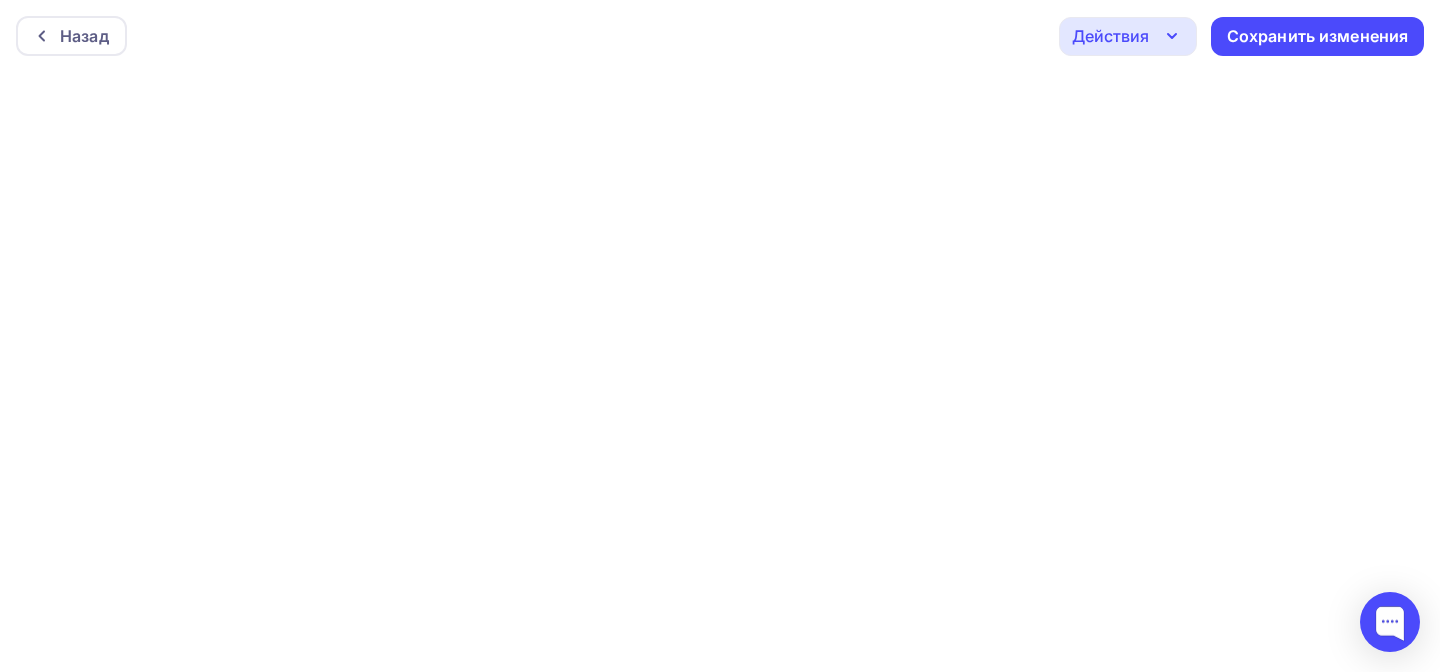 click on "Действия" at bounding box center (1128, 36) 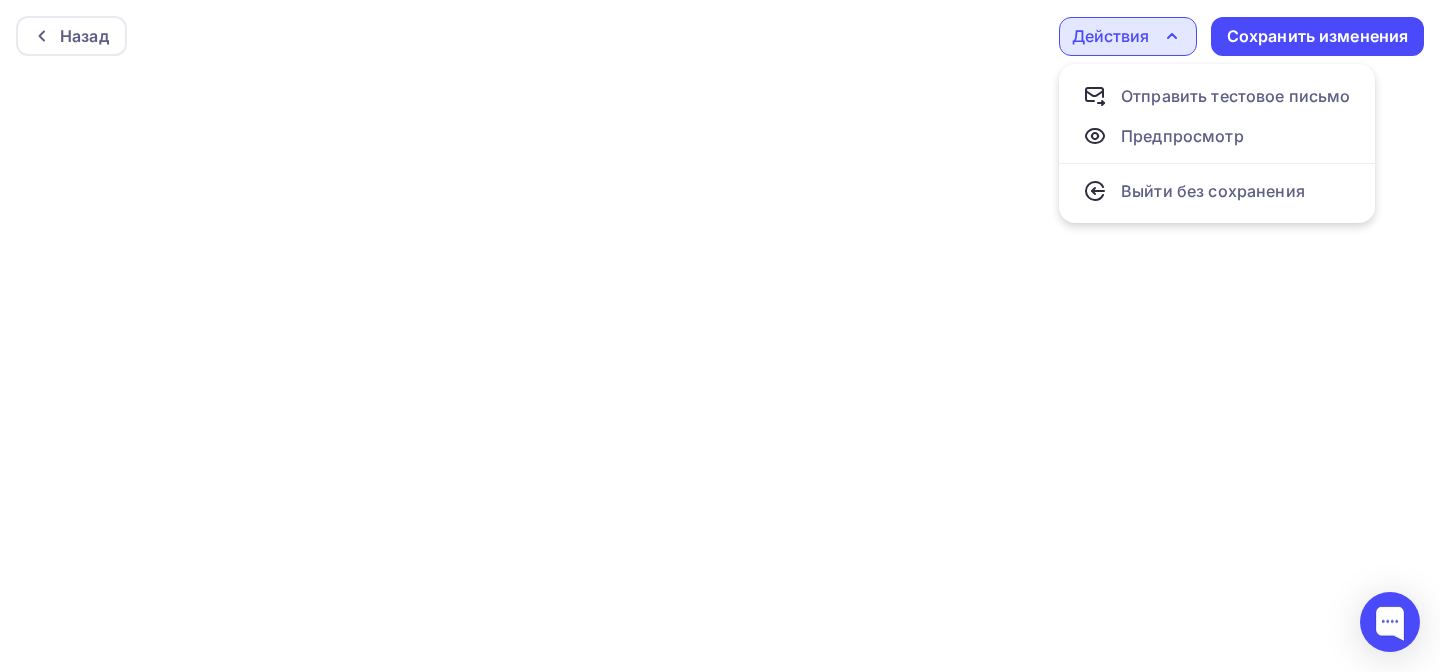 click on "Действия" at bounding box center (1128, 36) 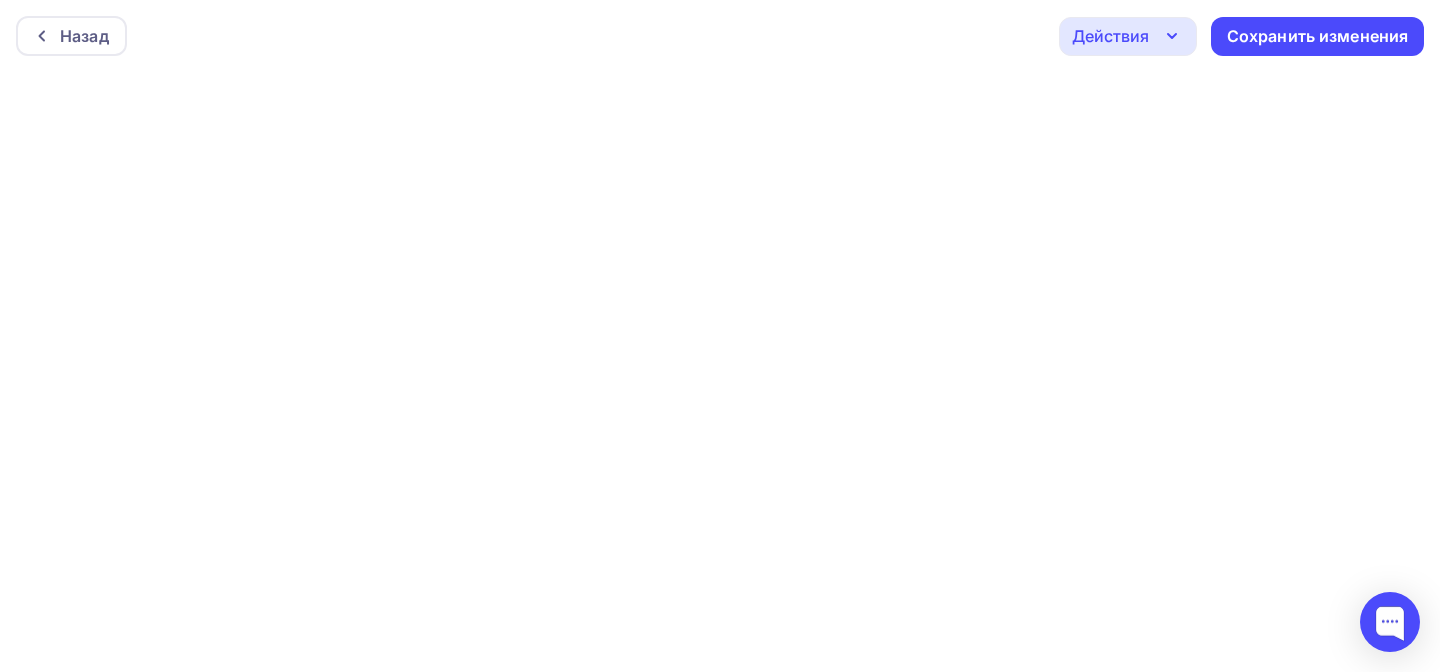 scroll, scrollTop: 5, scrollLeft: 0, axis: vertical 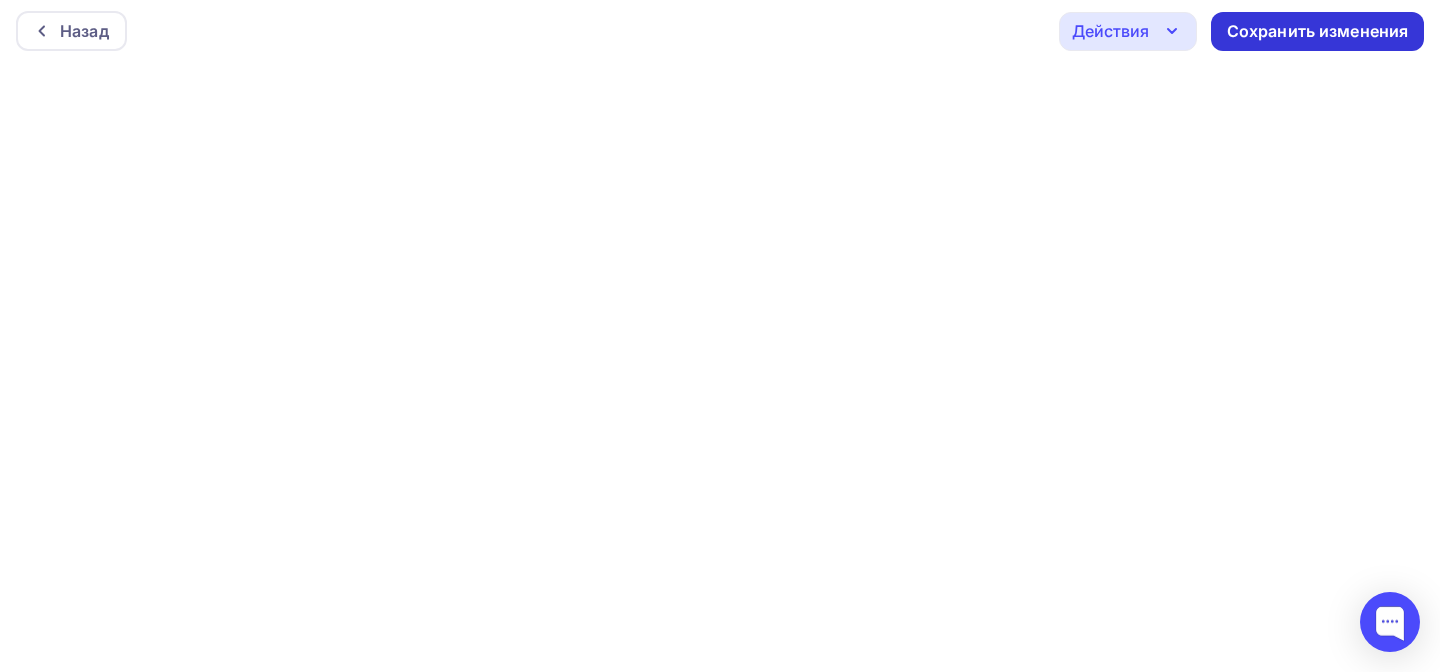 click on "Сохранить изменения" at bounding box center [1318, 31] 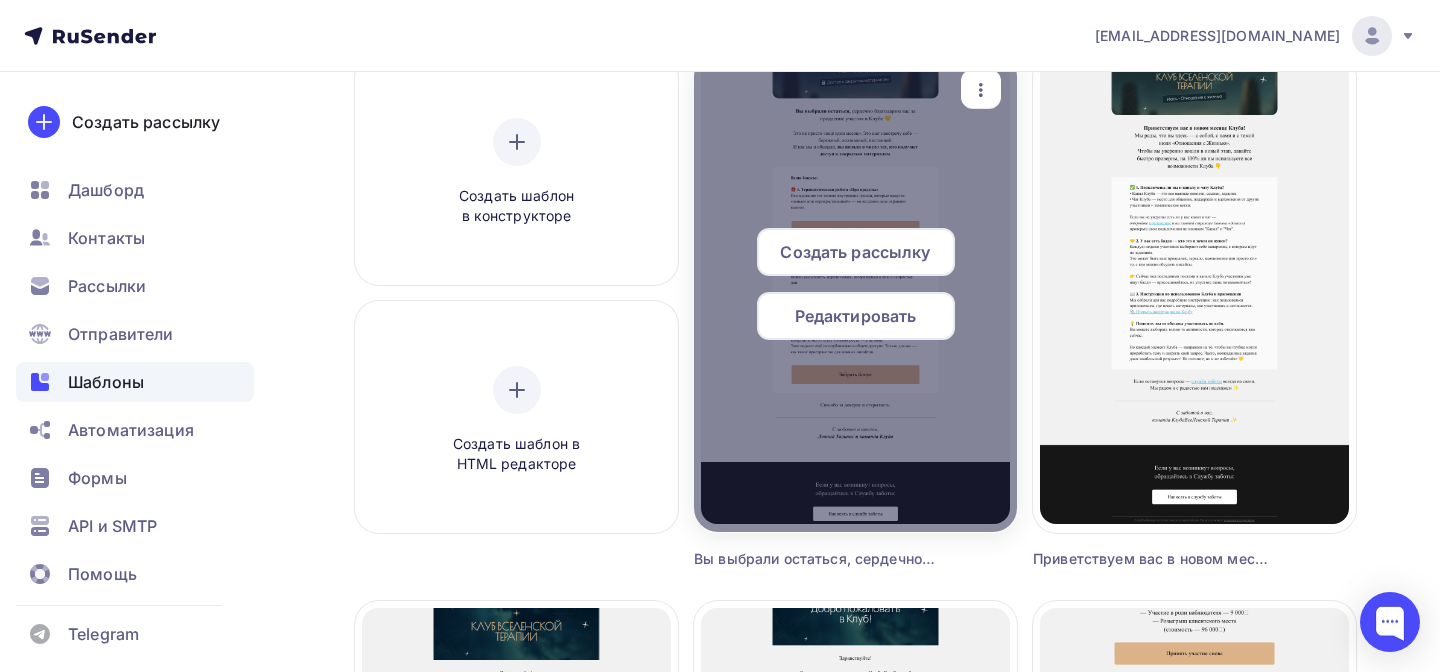 scroll, scrollTop: 215, scrollLeft: 0, axis: vertical 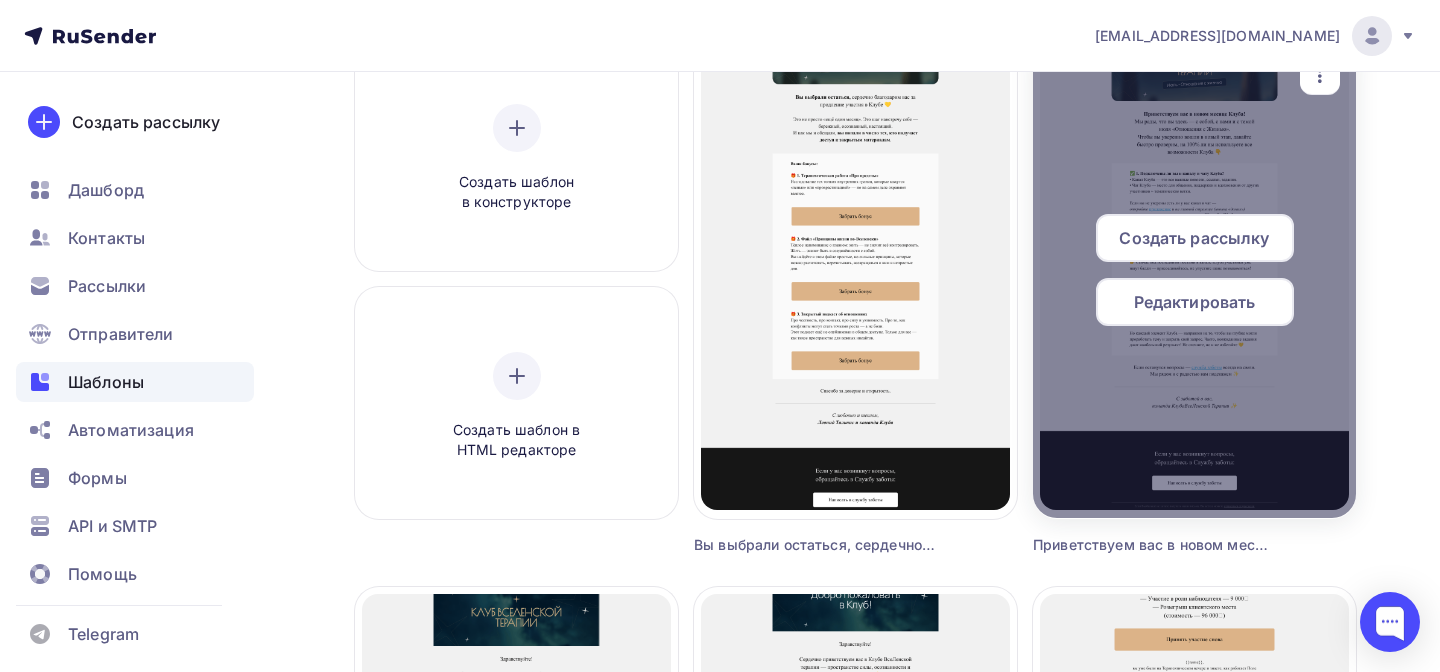 click on "Редактировать" at bounding box center [1195, 302] 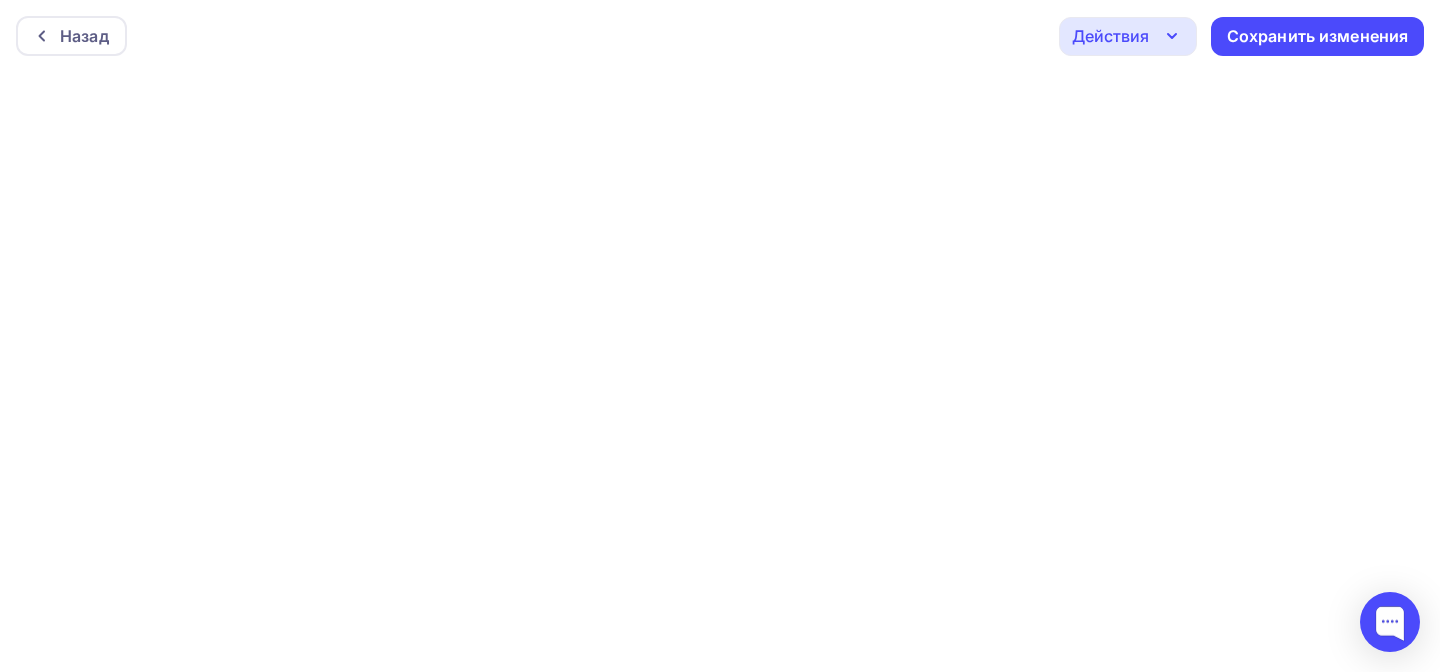 scroll, scrollTop: 5, scrollLeft: 0, axis: vertical 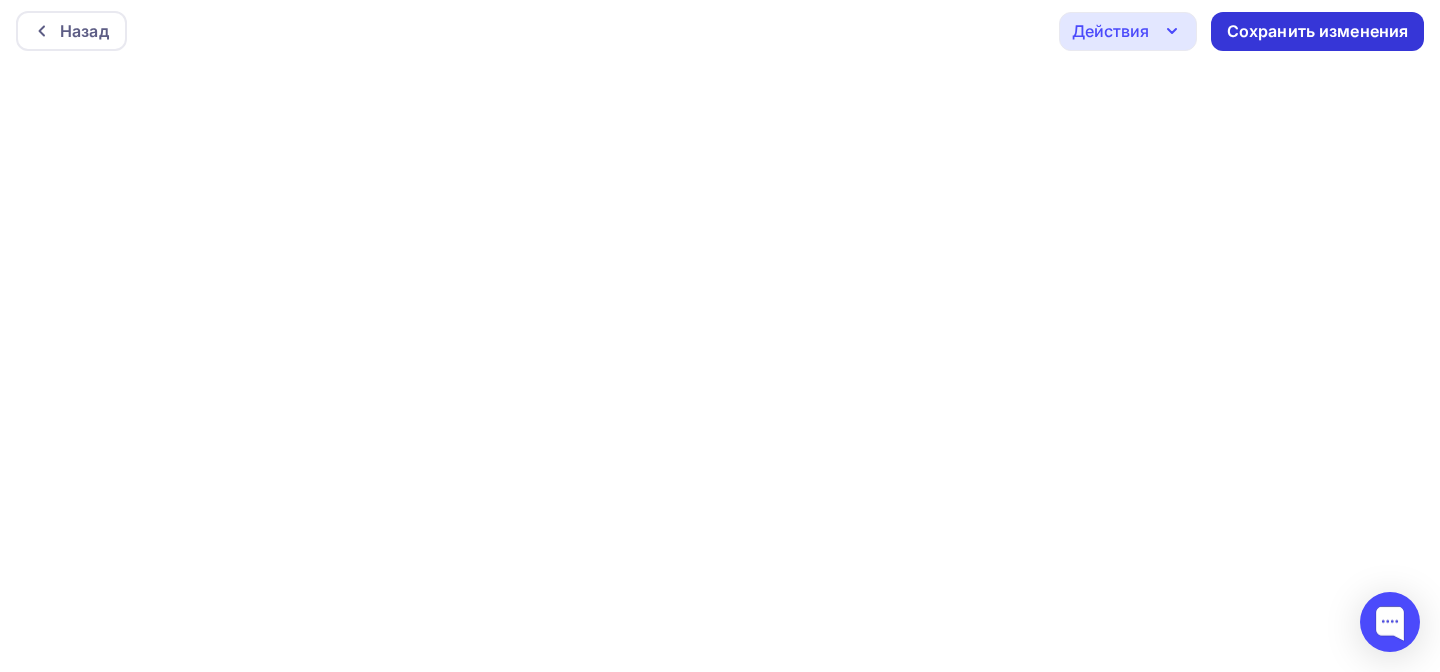 click on "Сохранить изменения" at bounding box center [1318, 31] 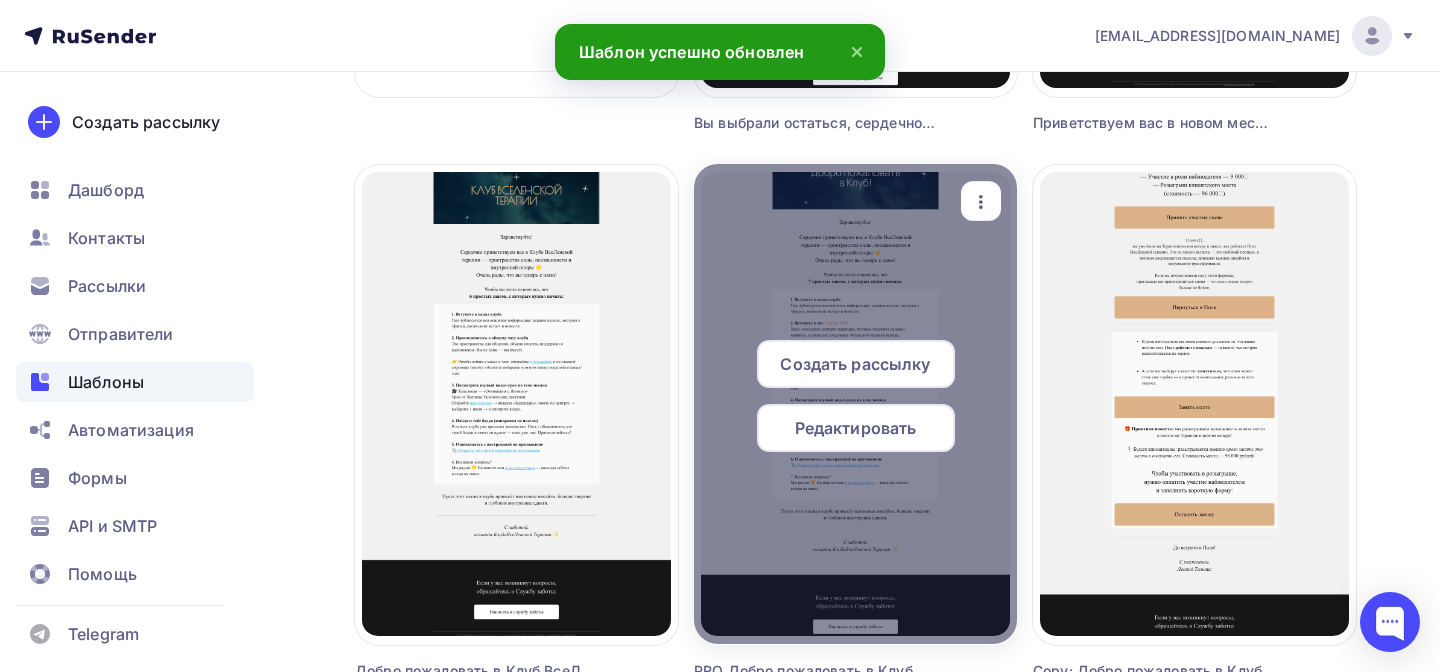 scroll, scrollTop: 657, scrollLeft: 0, axis: vertical 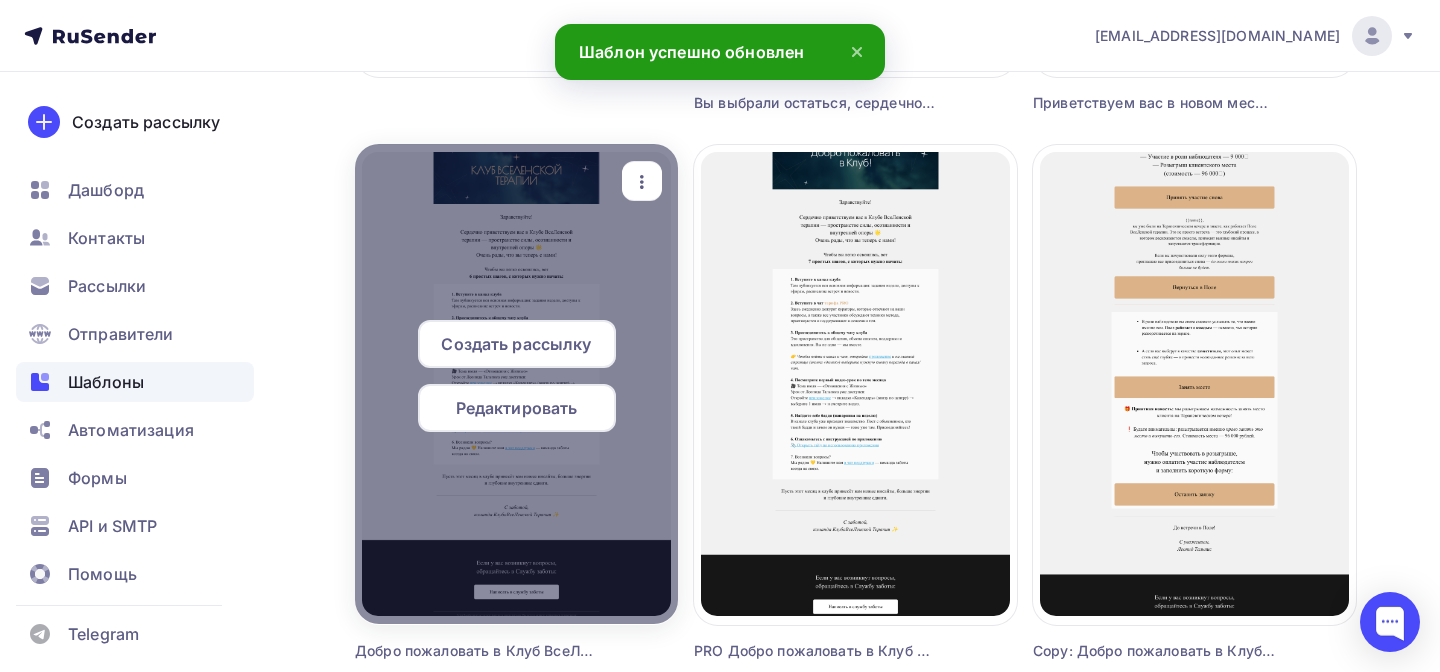 click on "Редактировать" at bounding box center [517, 408] 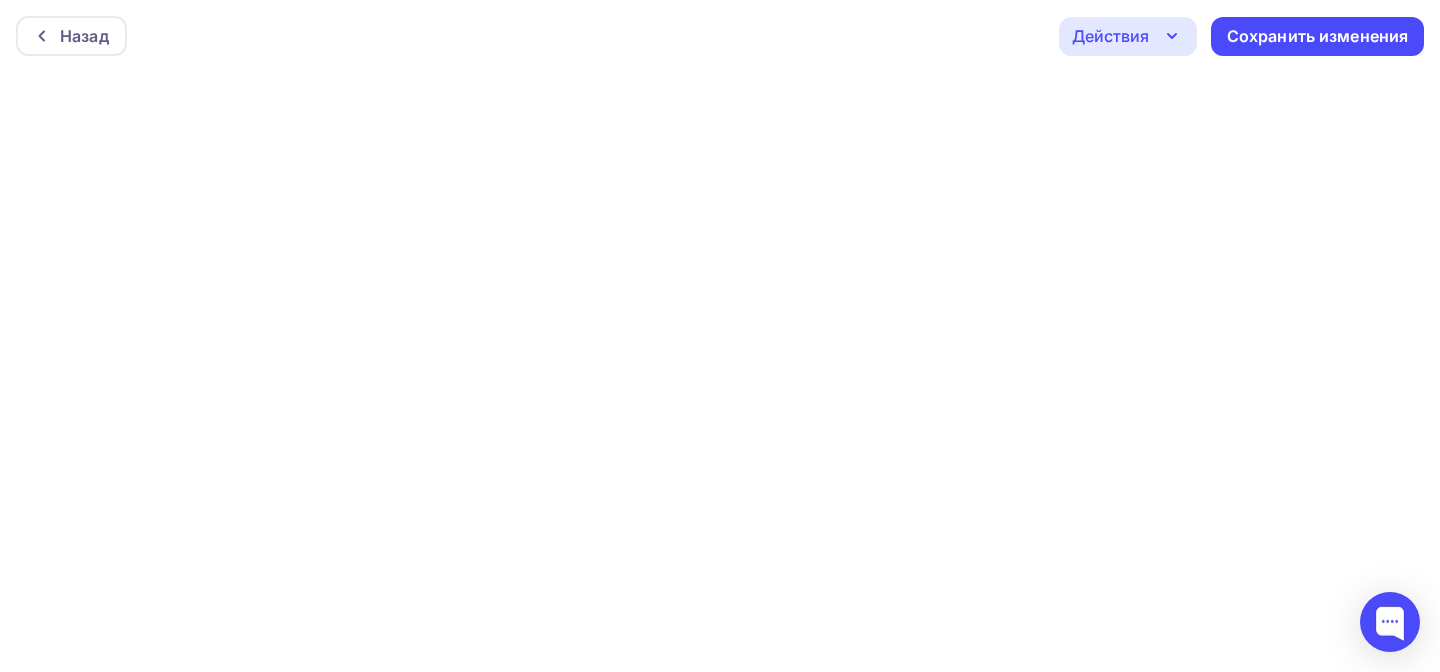 scroll, scrollTop: 5, scrollLeft: 0, axis: vertical 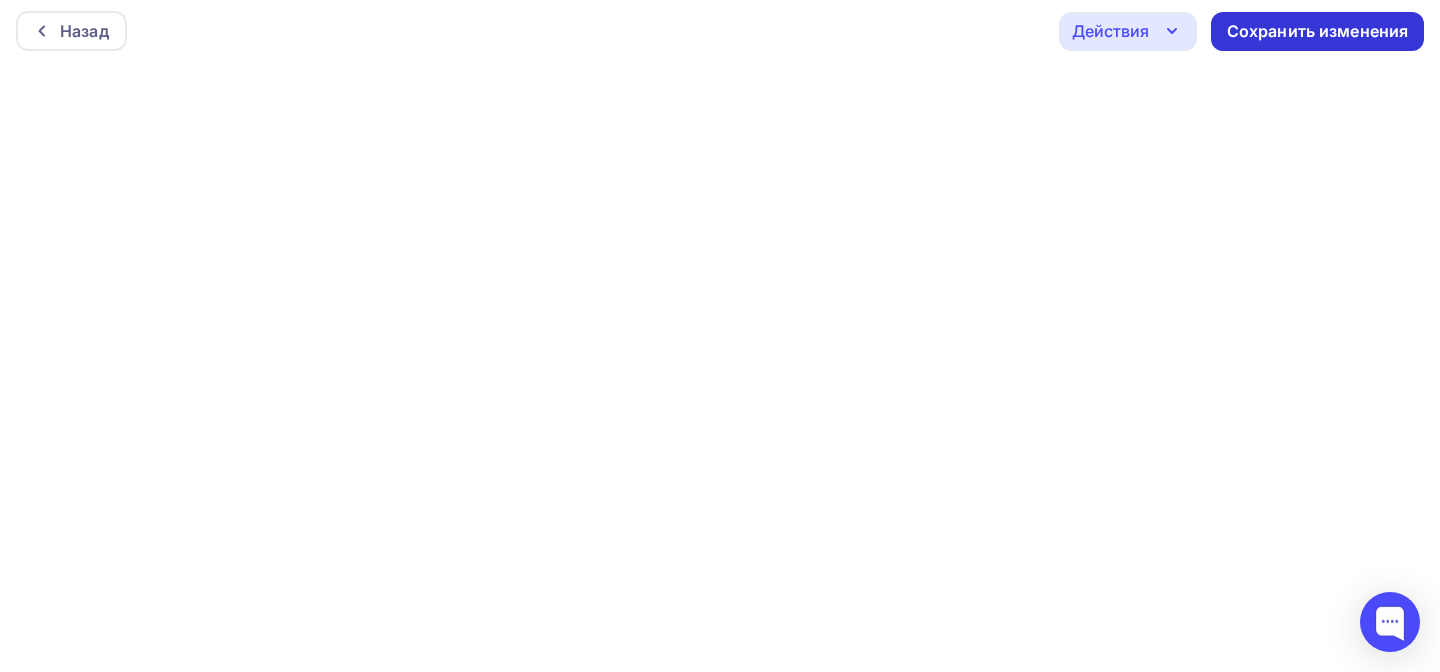 click on "Сохранить изменения" at bounding box center [1318, 31] 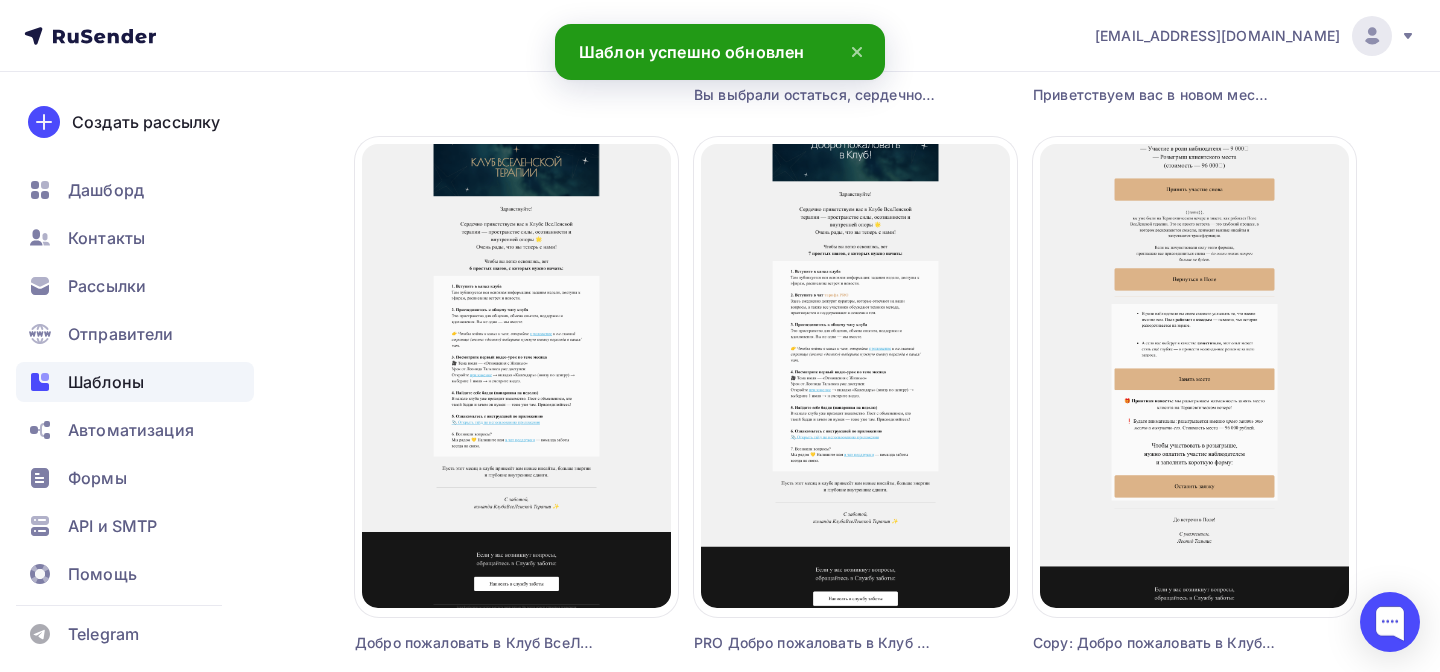 scroll, scrollTop: 701, scrollLeft: 0, axis: vertical 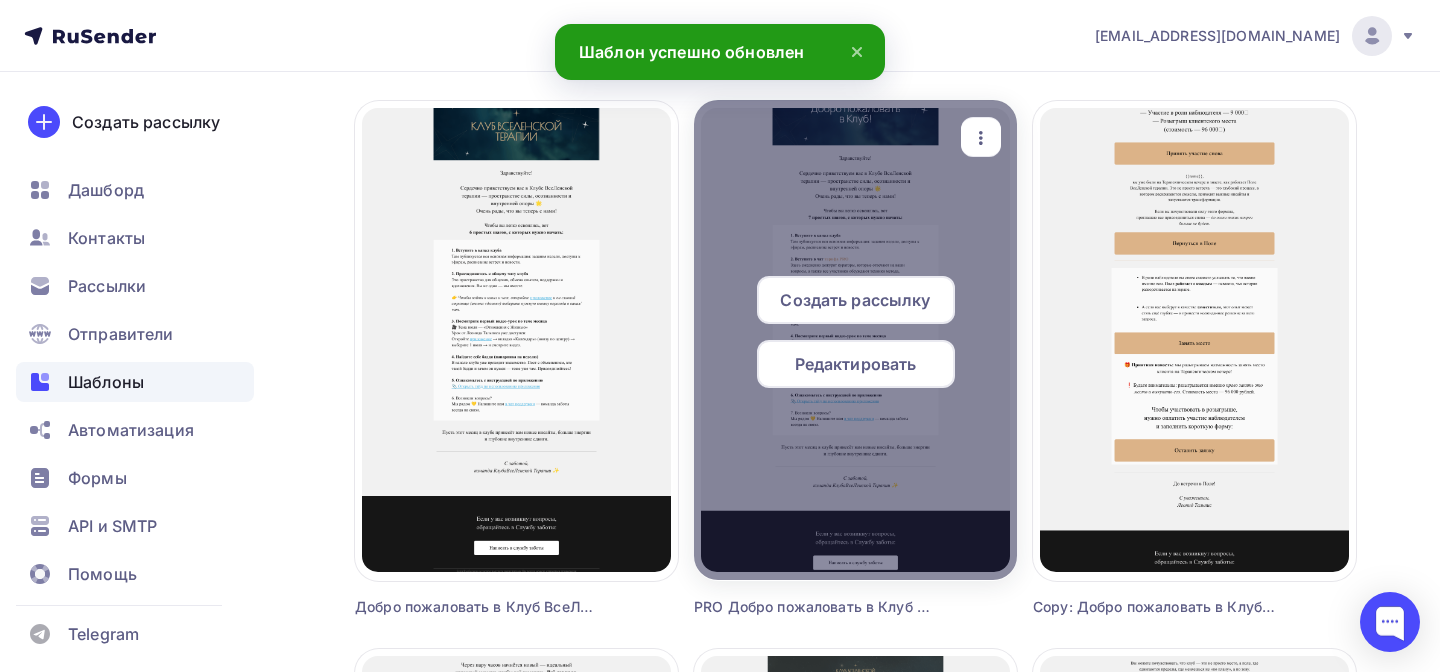click on "Редактировать" at bounding box center [856, 364] 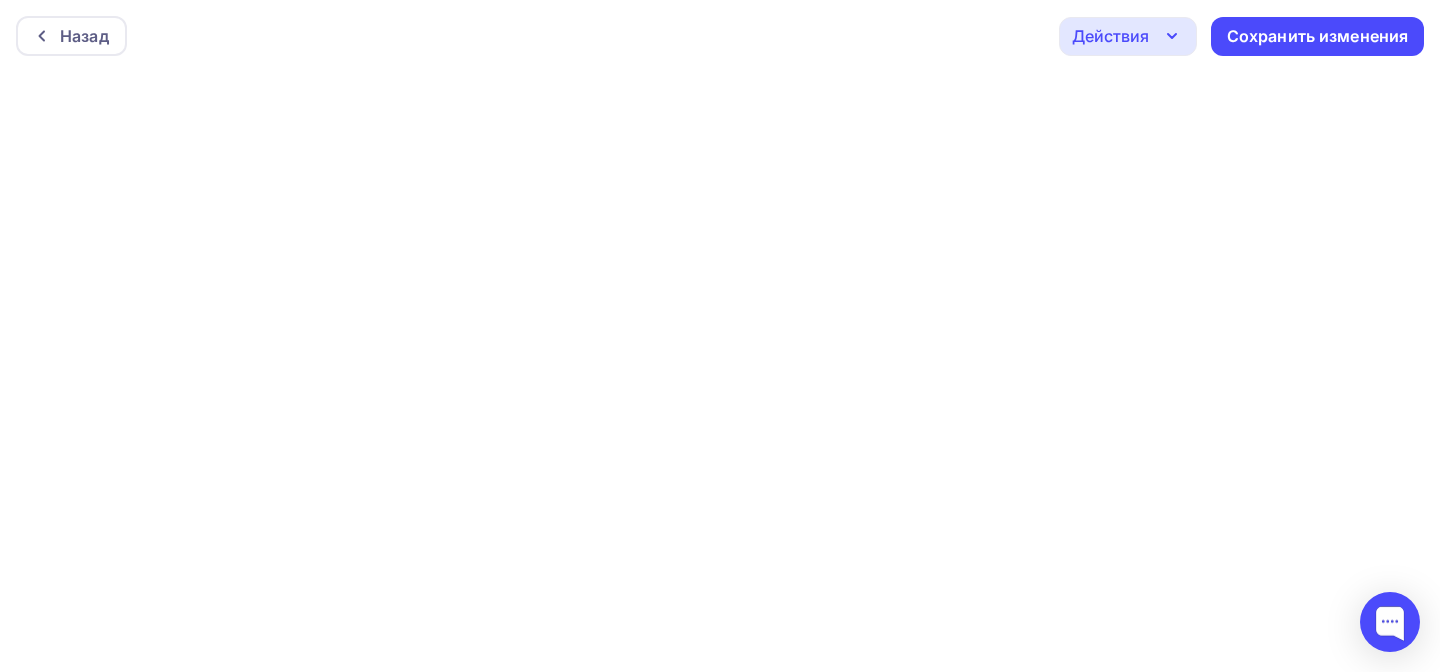 scroll, scrollTop: 5, scrollLeft: 0, axis: vertical 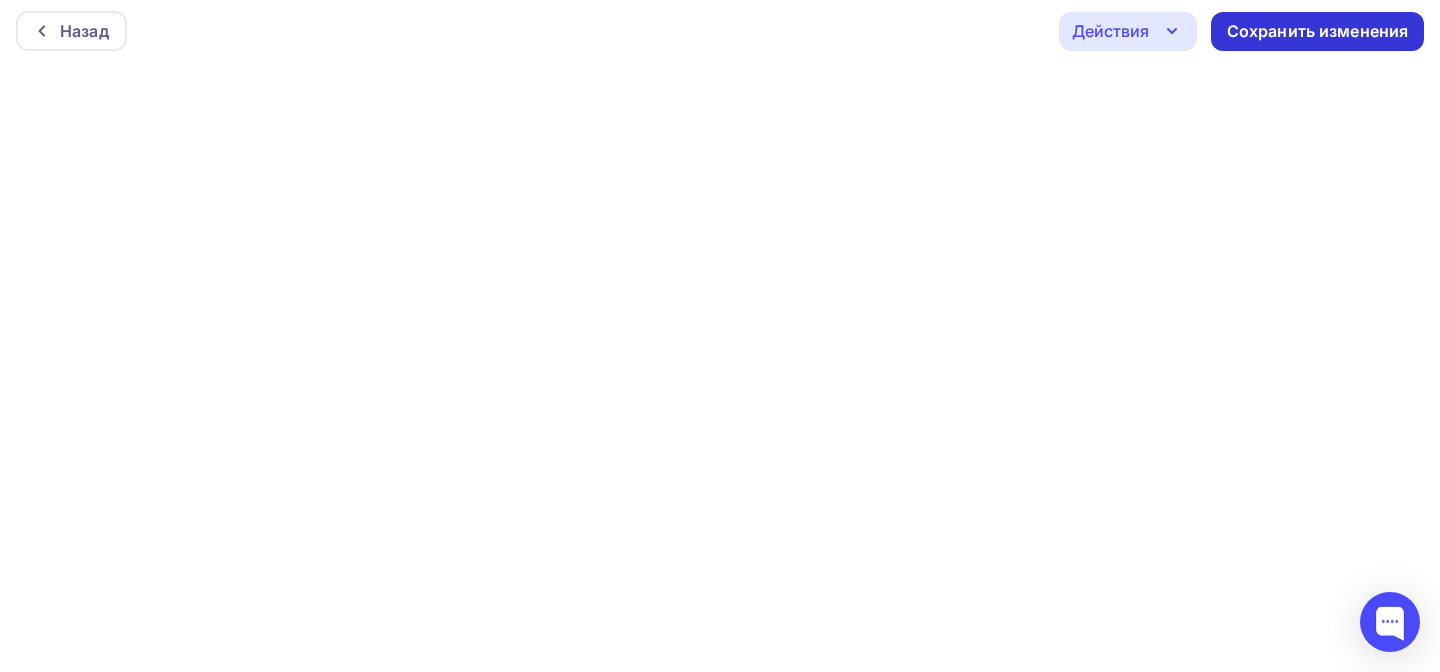click on "Сохранить изменения" at bounding box center (1318, 31) 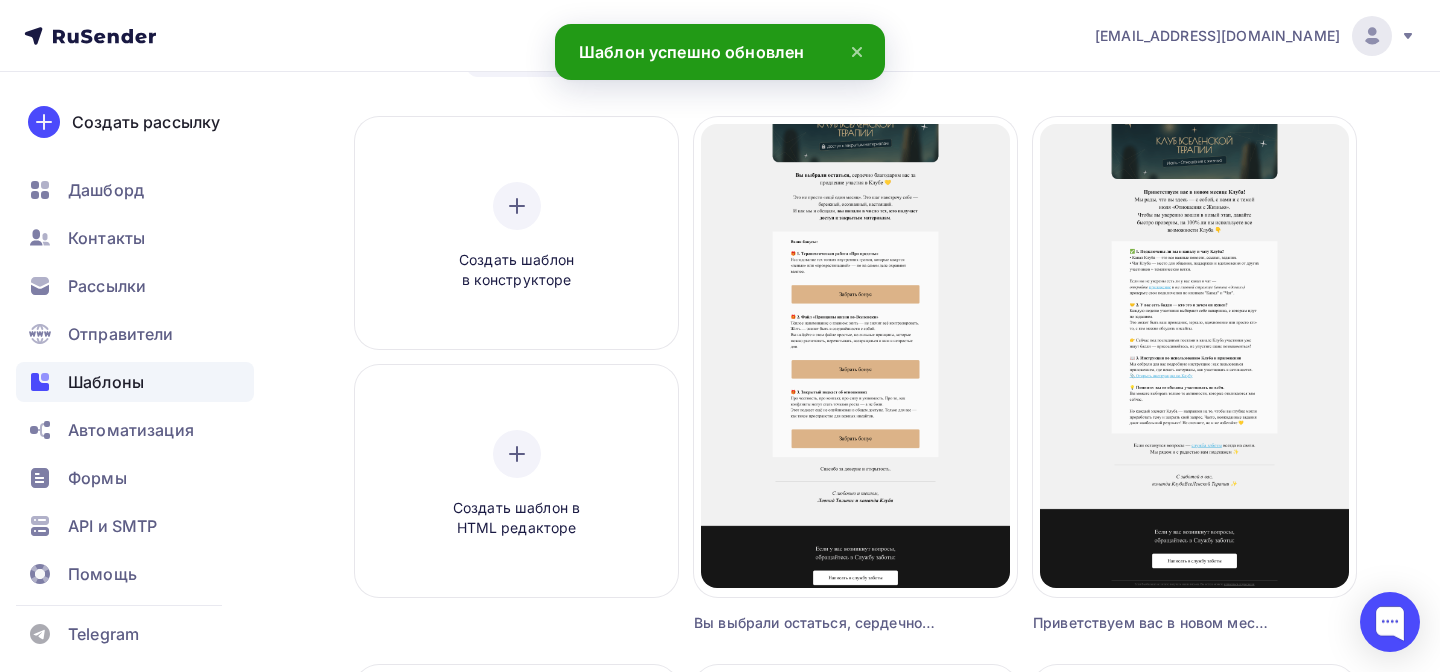 scroll, scrollTop: 165, scrollLeft: 0, axis: vertical 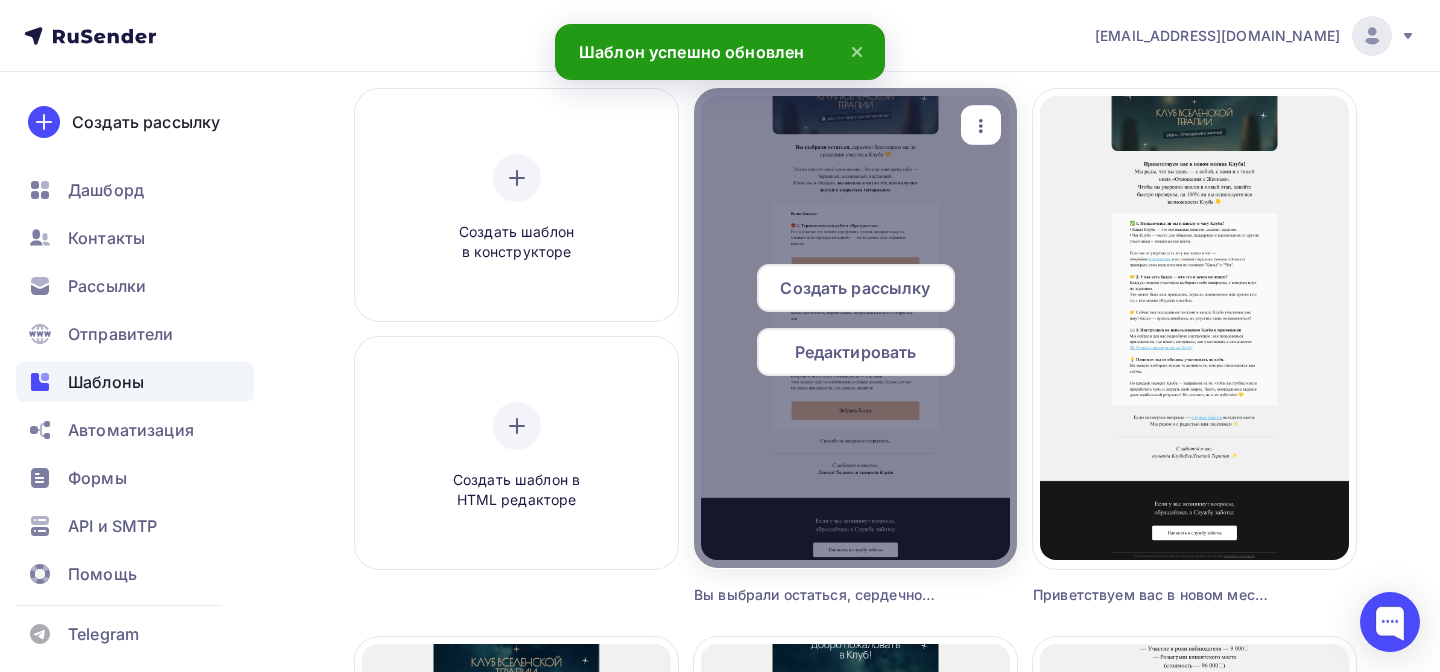click on "Редактировать" at bounding box center (856, 352) 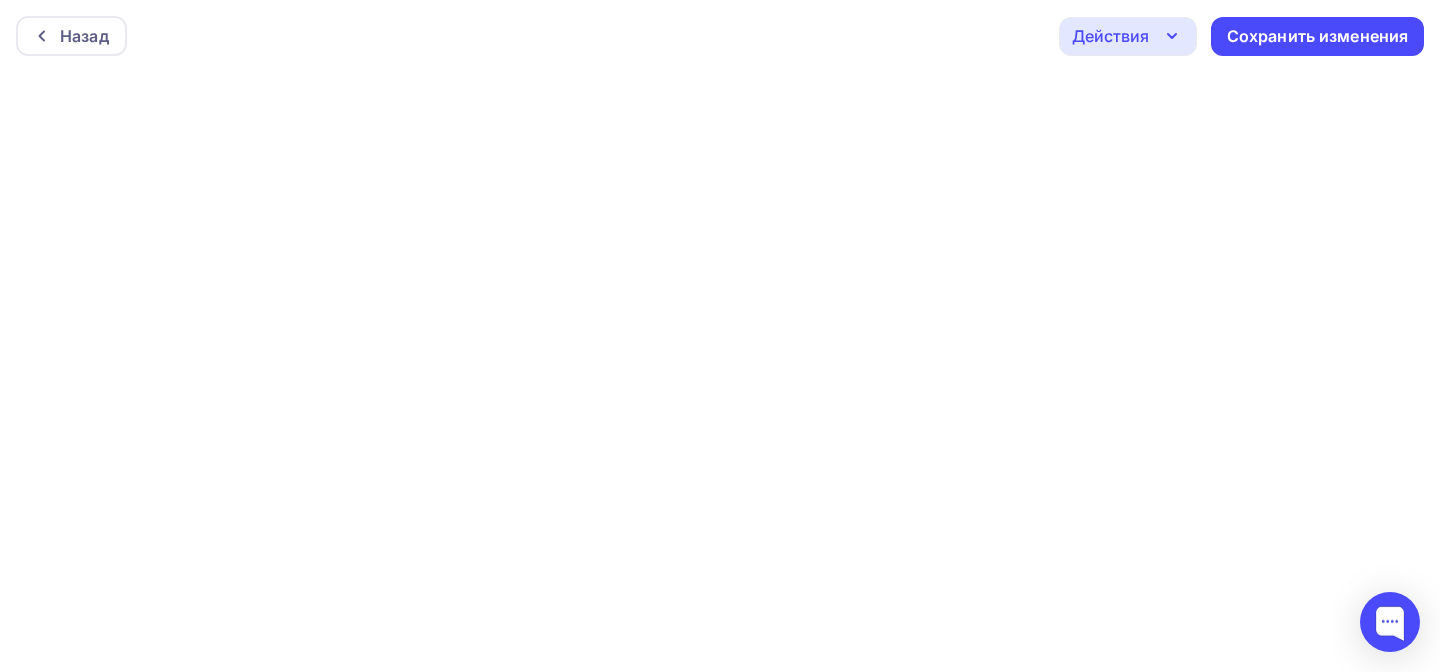 scroll, scrollTop: 5, scrollLeft: 0, axis: vertical 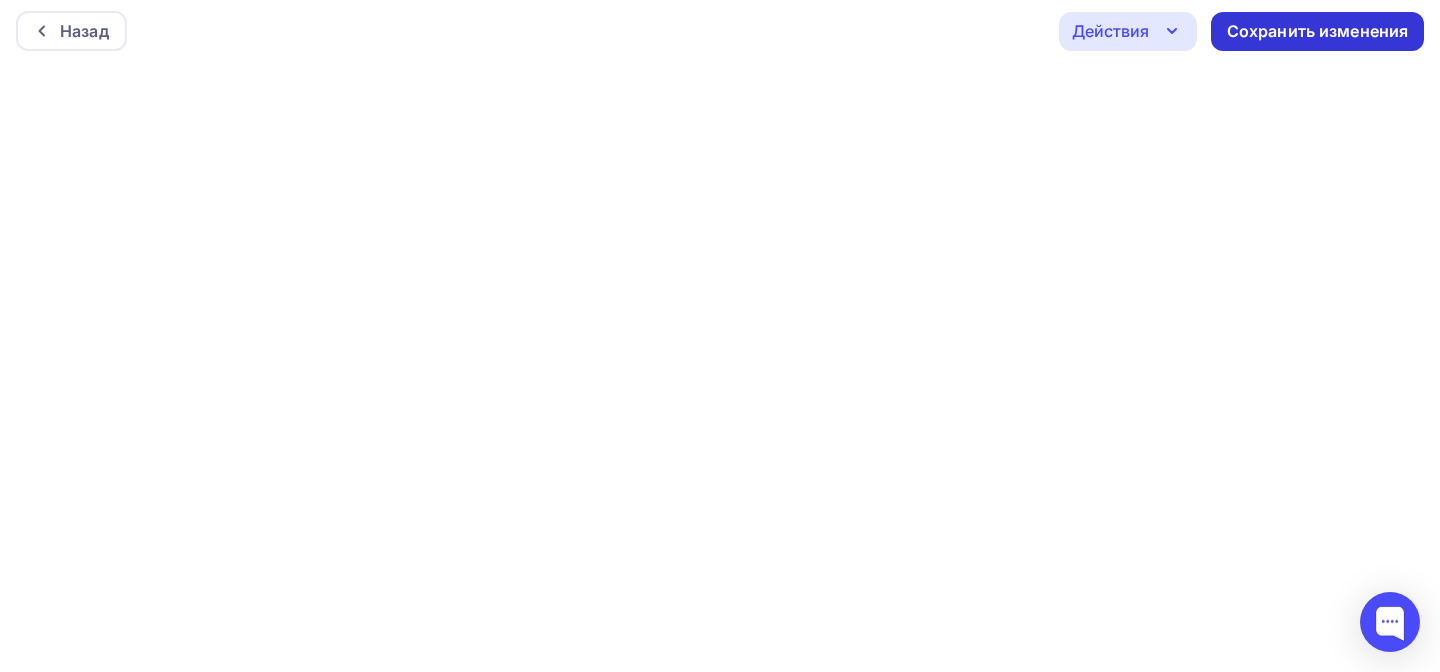 click on "Сохранить изменения" at bounding box center [1318, 31] 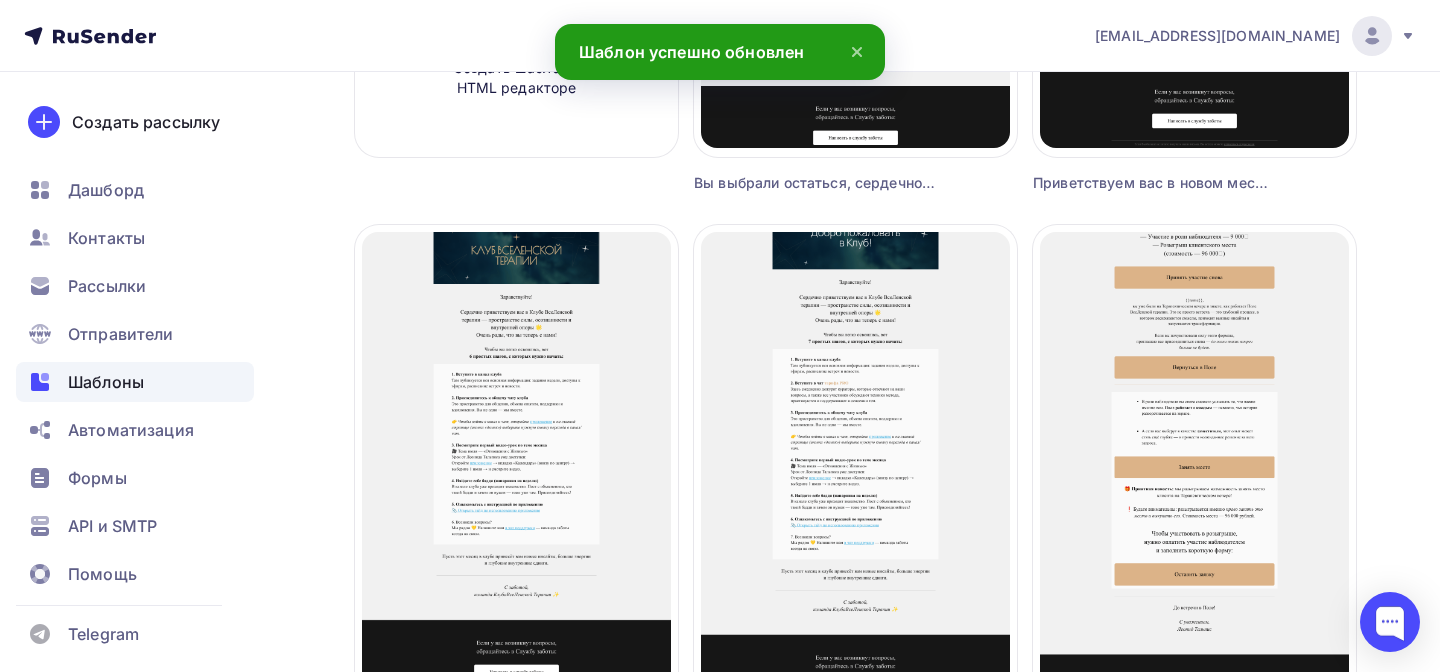 scroll, scrollTop: 579, scrollLeft: 0, axis: vertical 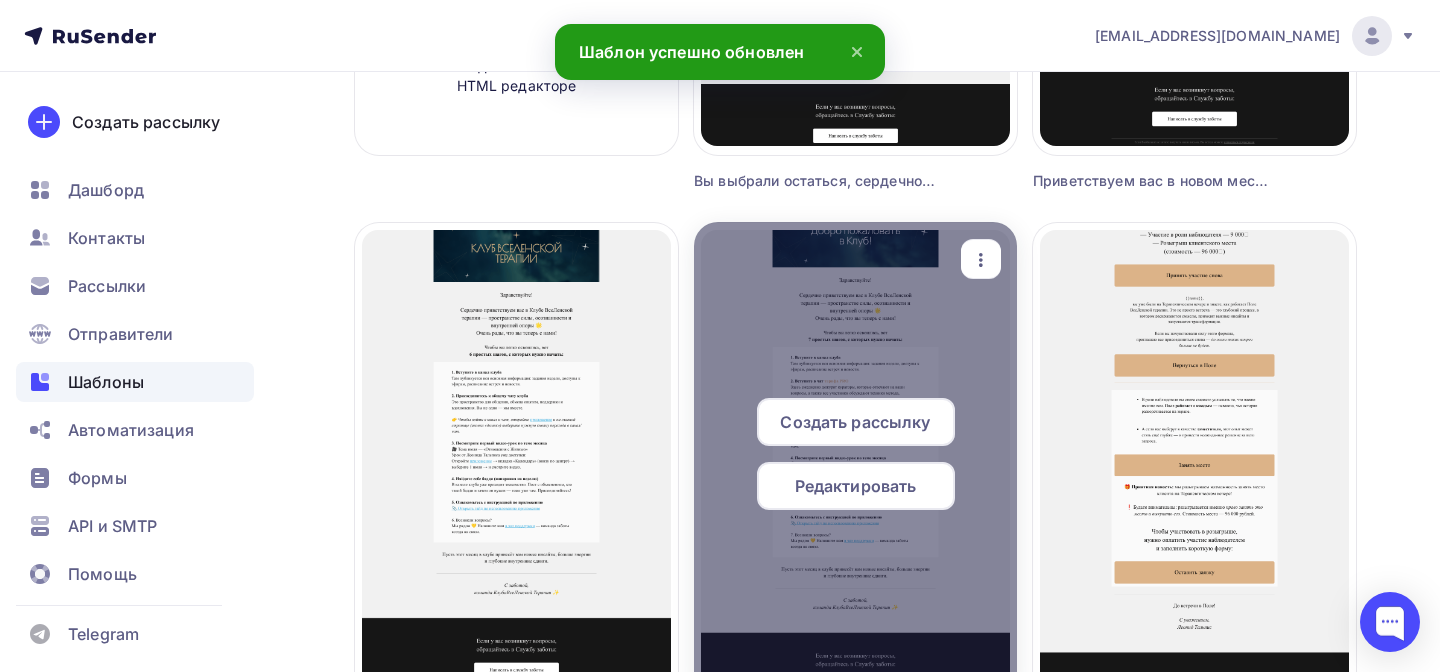 click on "Редактировать" at bounding box center (856, 486) 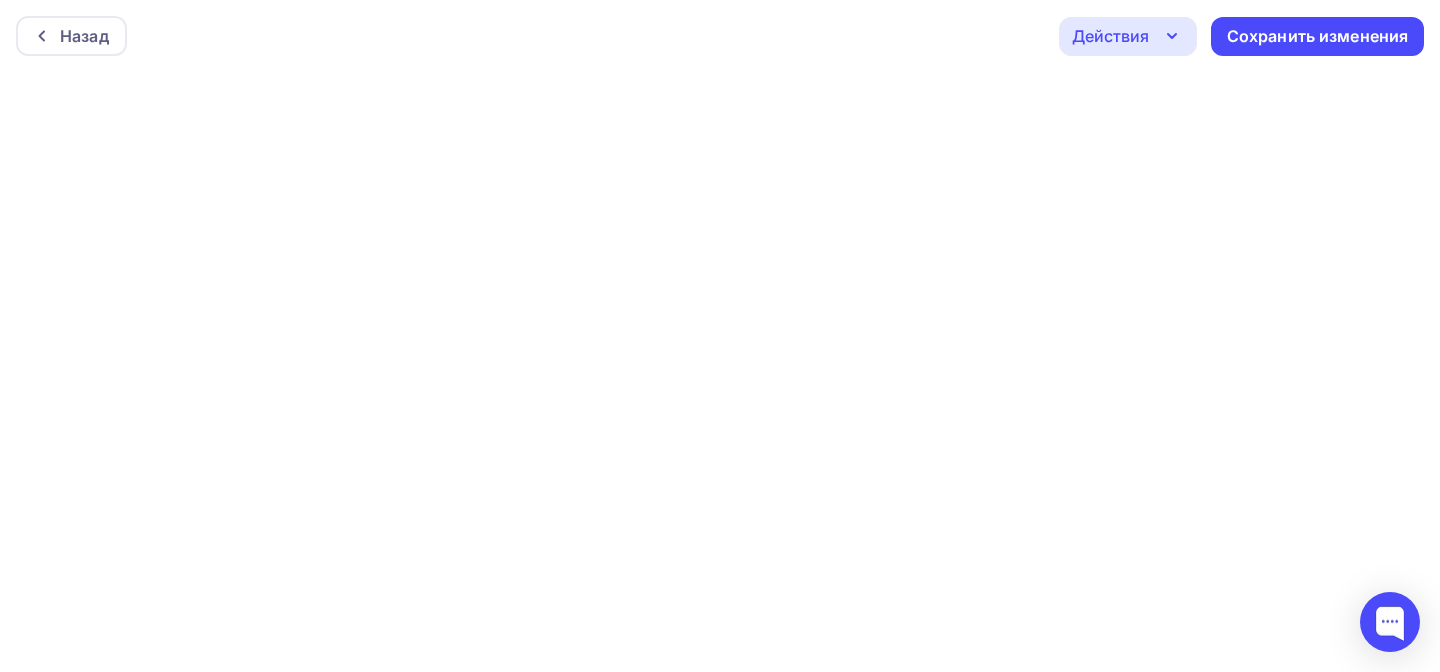 scroll, scrollTop: 5, scrollLeft: 0, axis: vertical 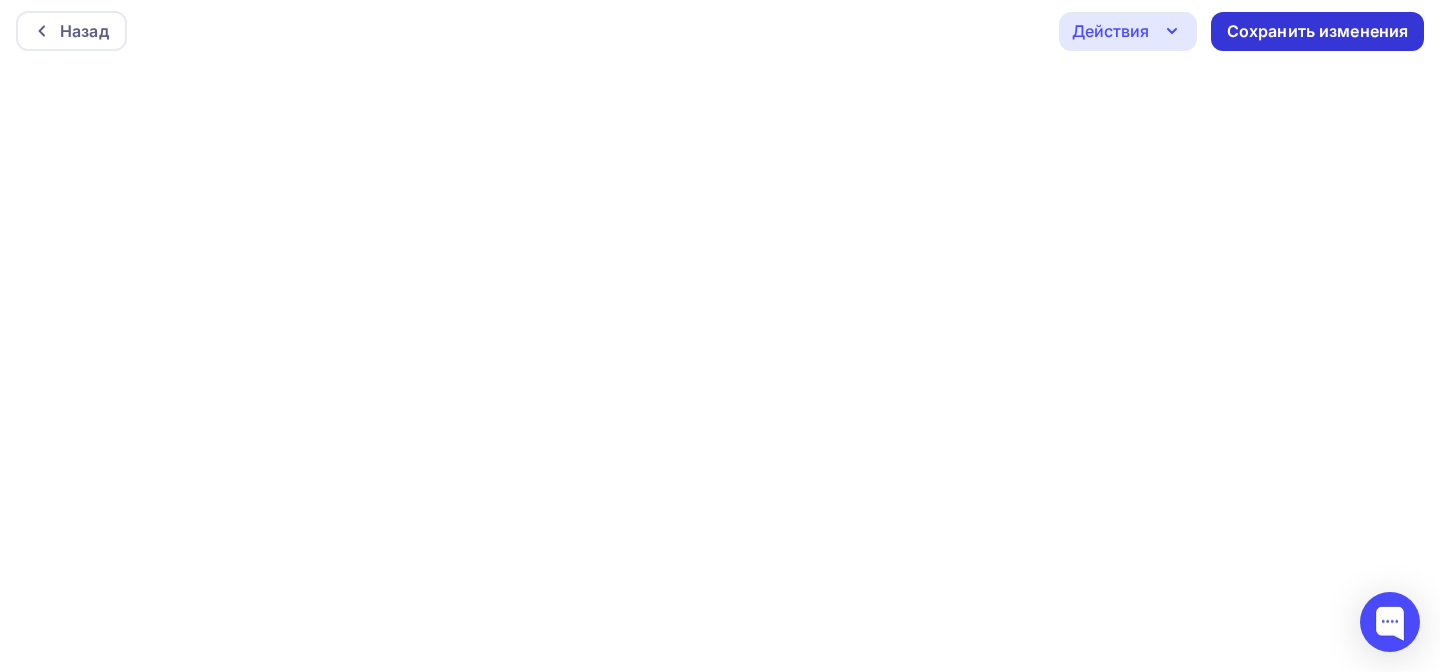 click on "Сохранить изменения" at bounding box center (1317, 31) 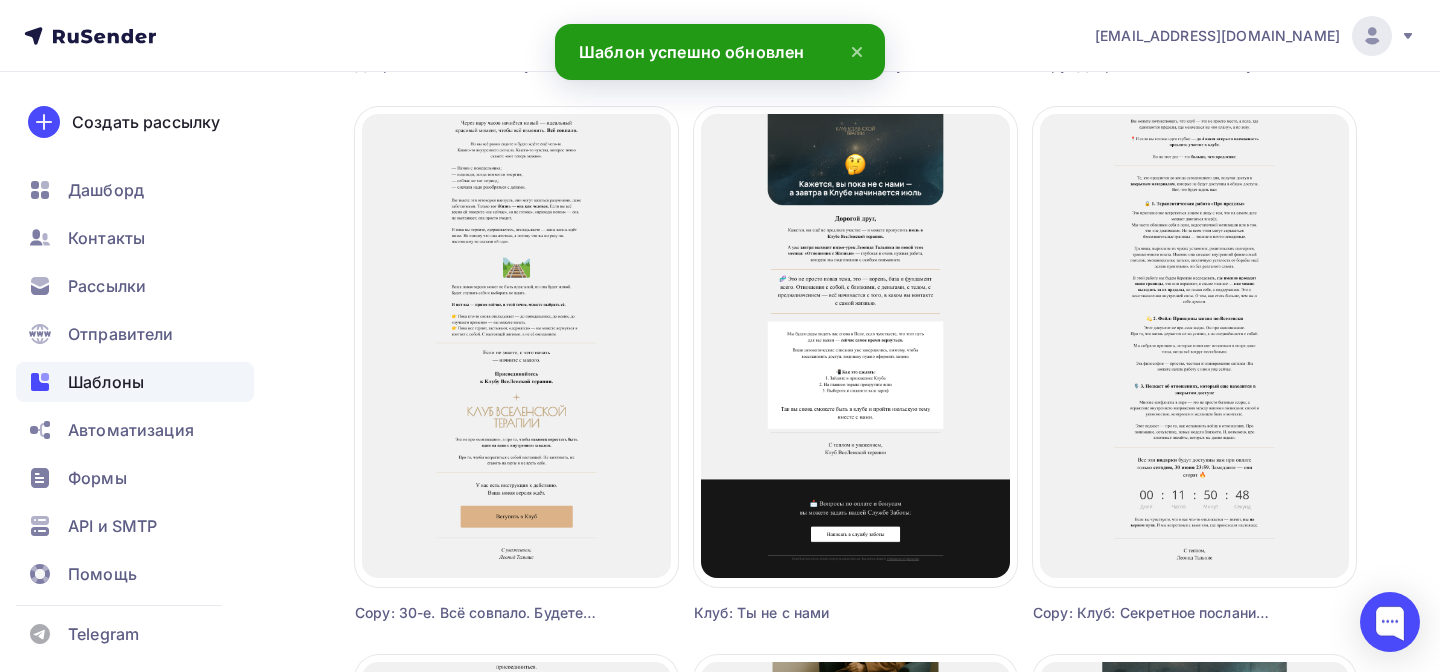scroll, scrollTop: 1254, scrollLeft: 0, axis: vertical 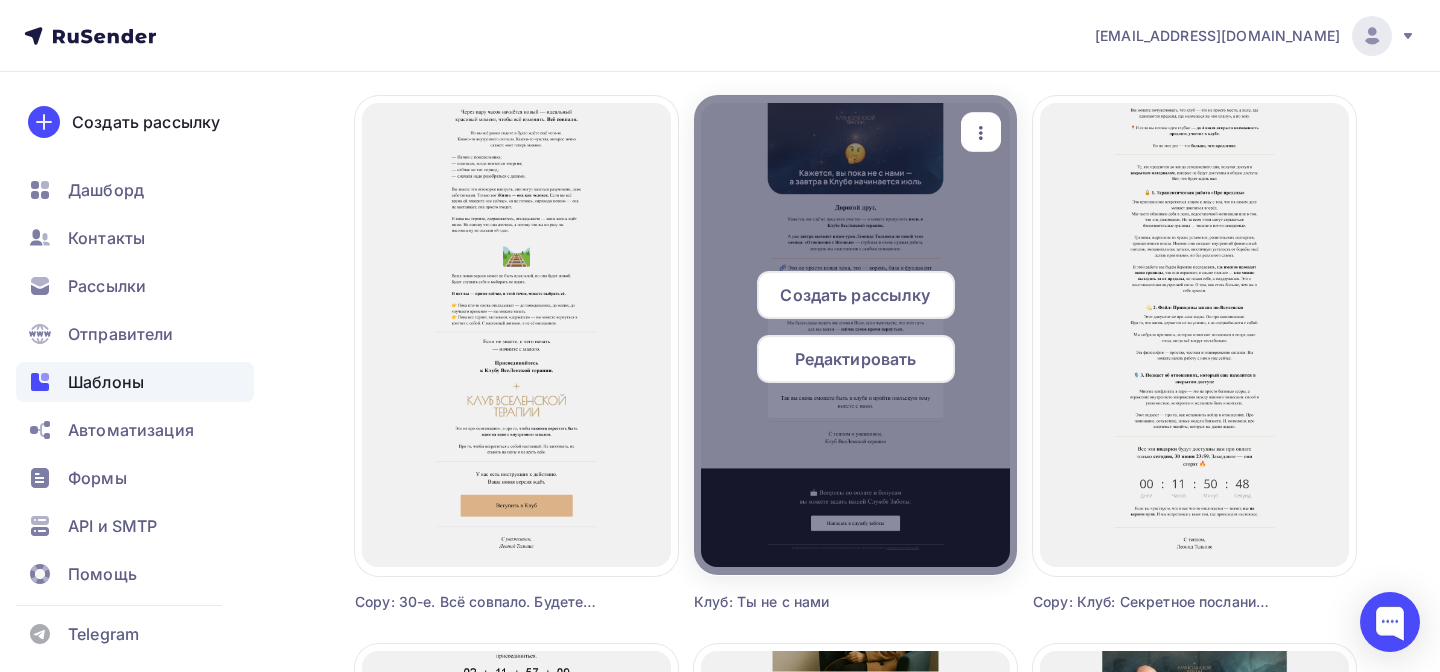 click on "Редактировать" at bounding box center (856, 359) 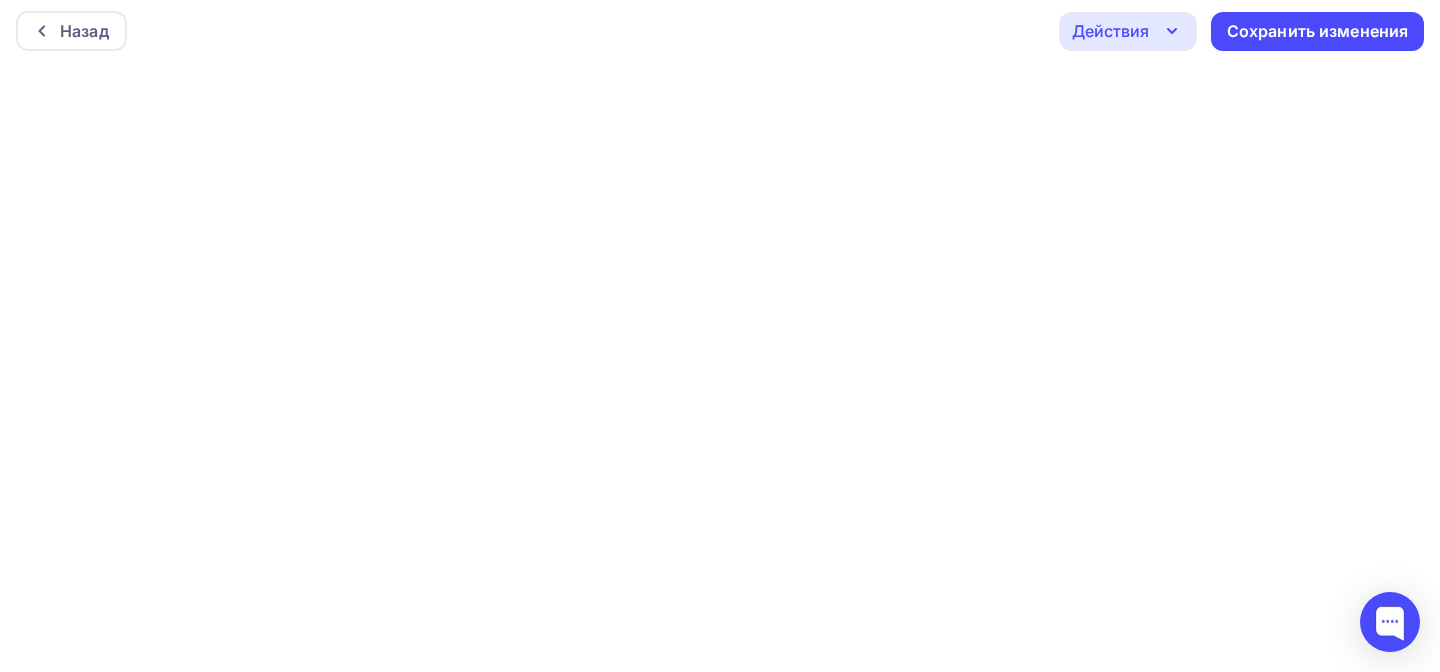 scroll, scrollTop: 0, scrollLeft: 0, axis: both 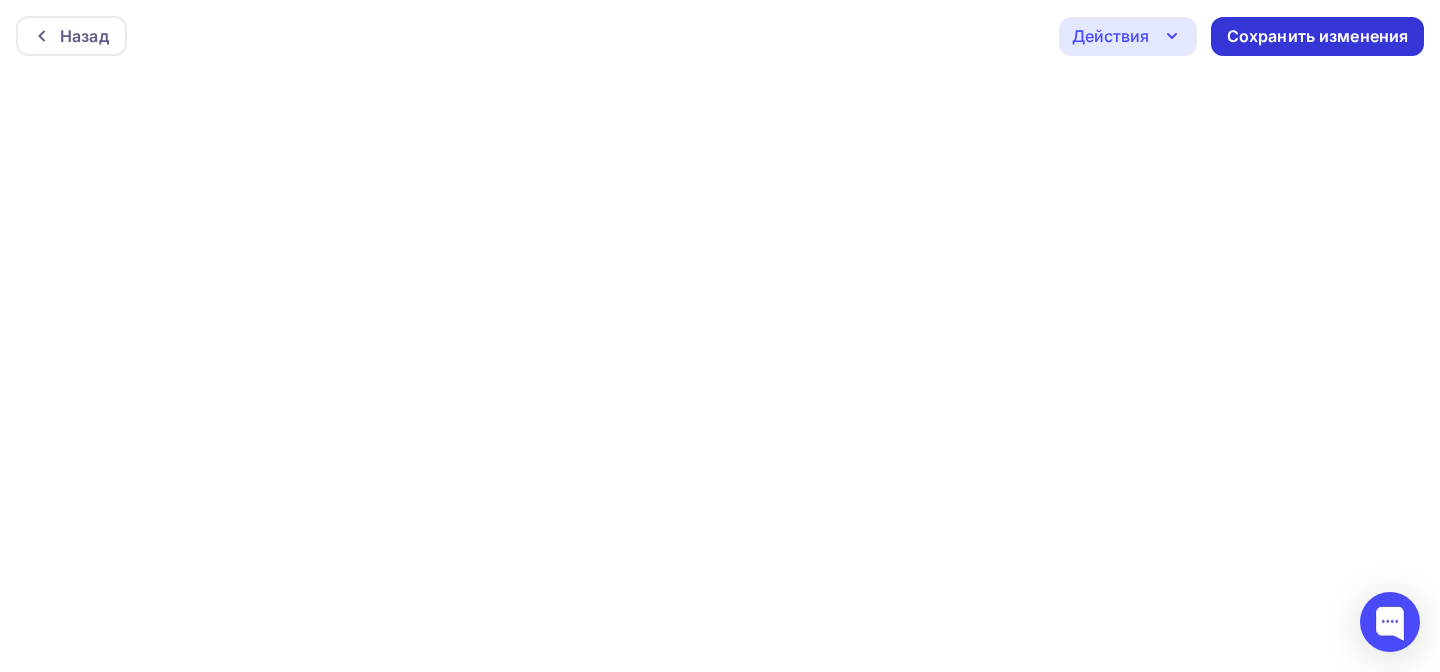click on "Сохранить изменения" at bounding box center [1318, 36] 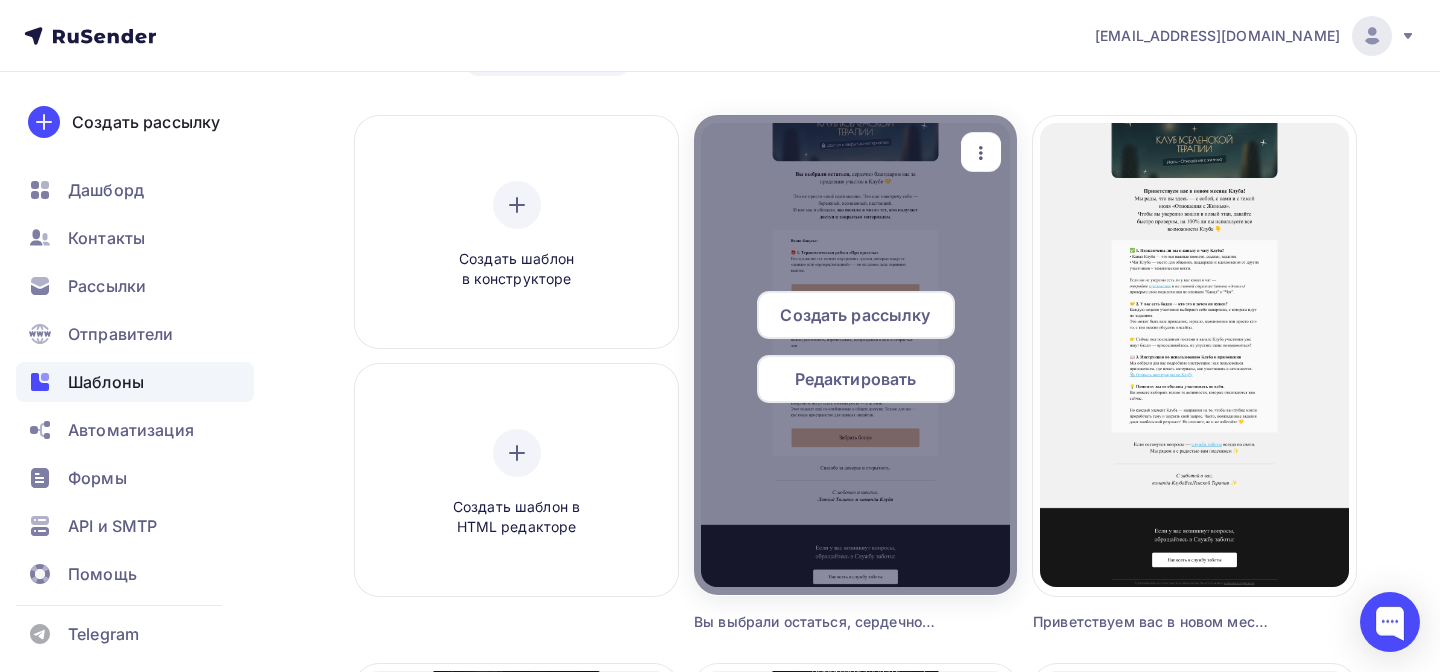 scroll, scrollTop: 146, scrollLeft: 0, axis: vertical 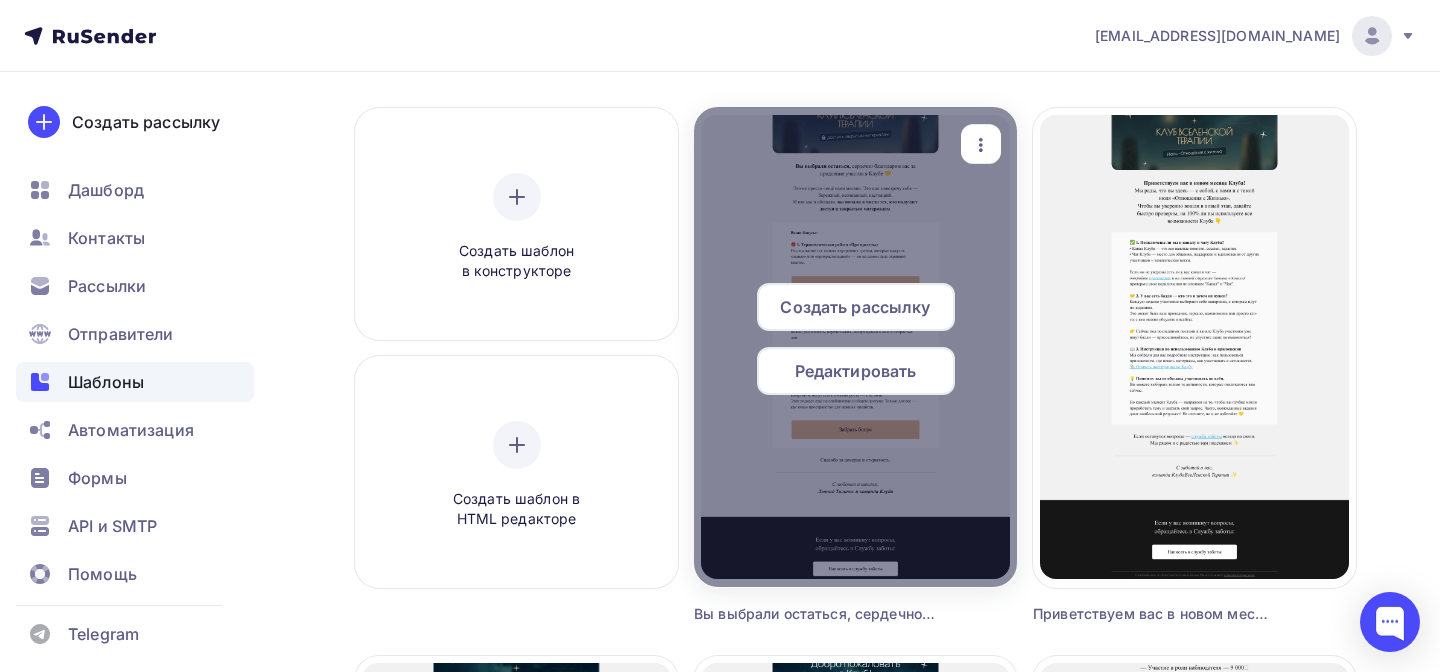 click 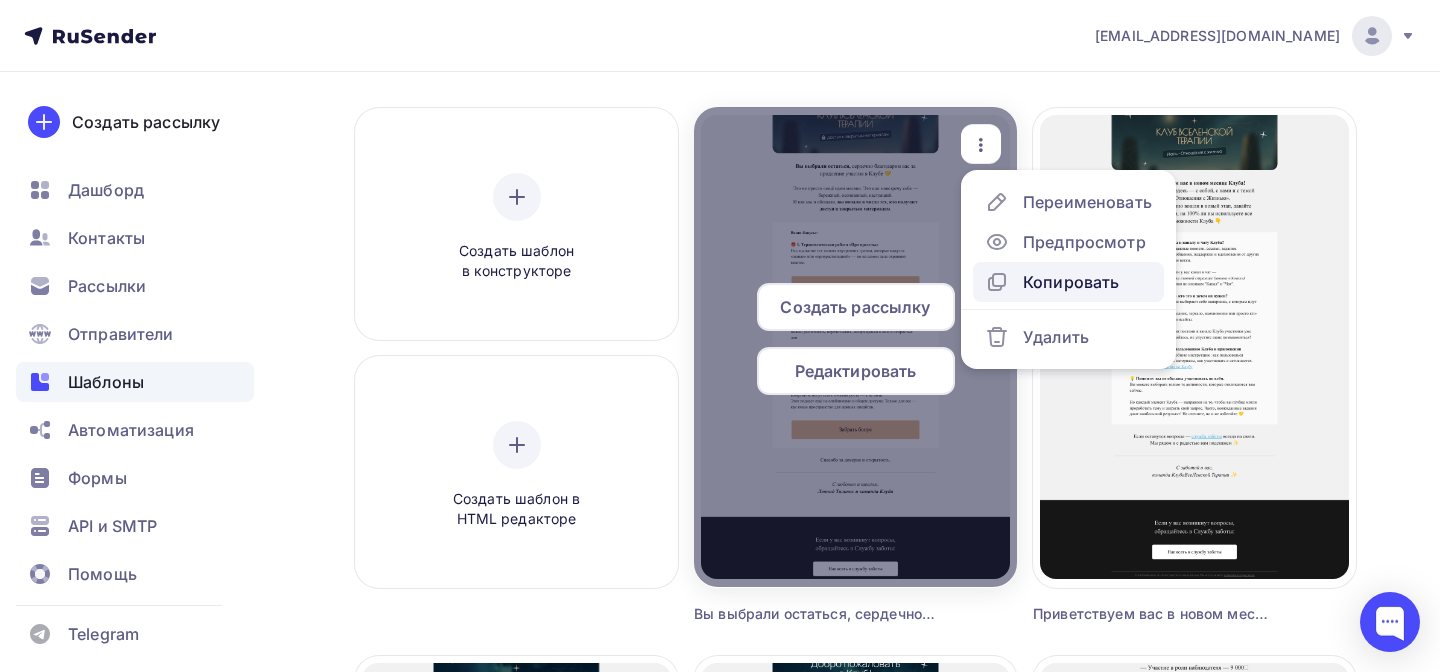 click on "Копировать" at bounding box center (1052, 282) 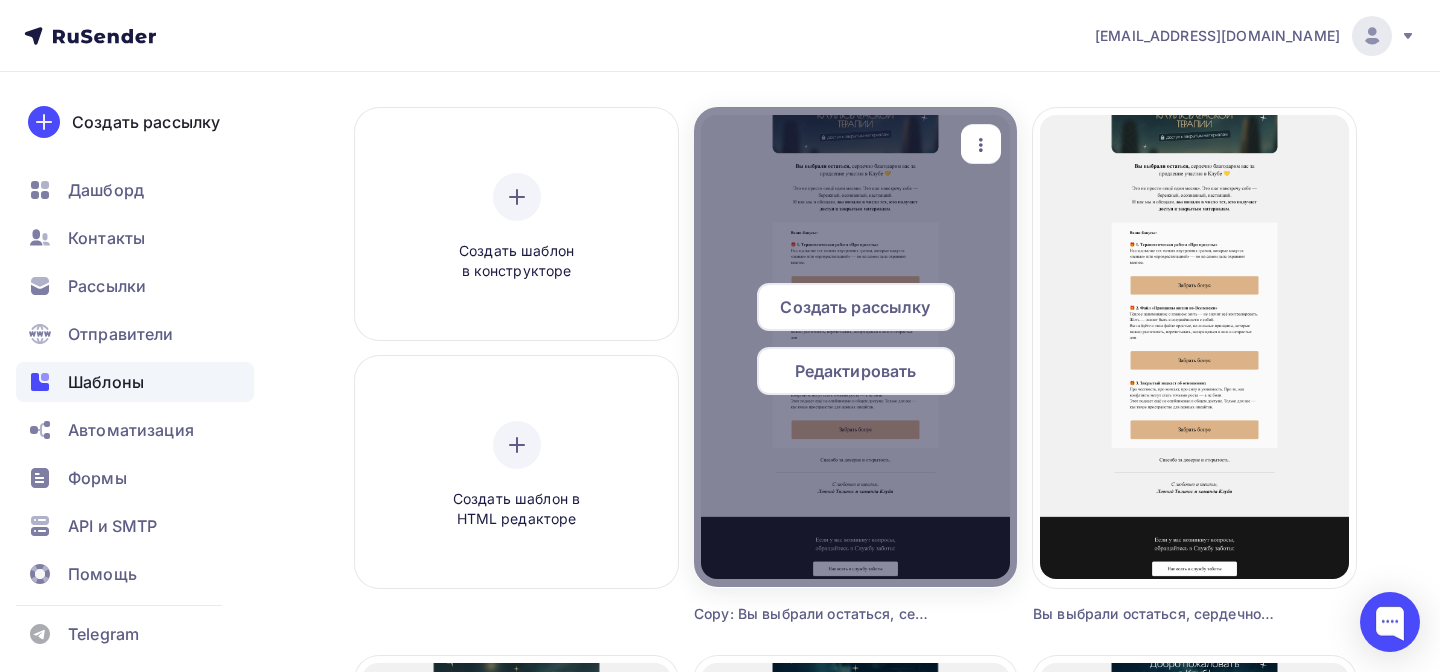 click at bounding box center [981, 144] 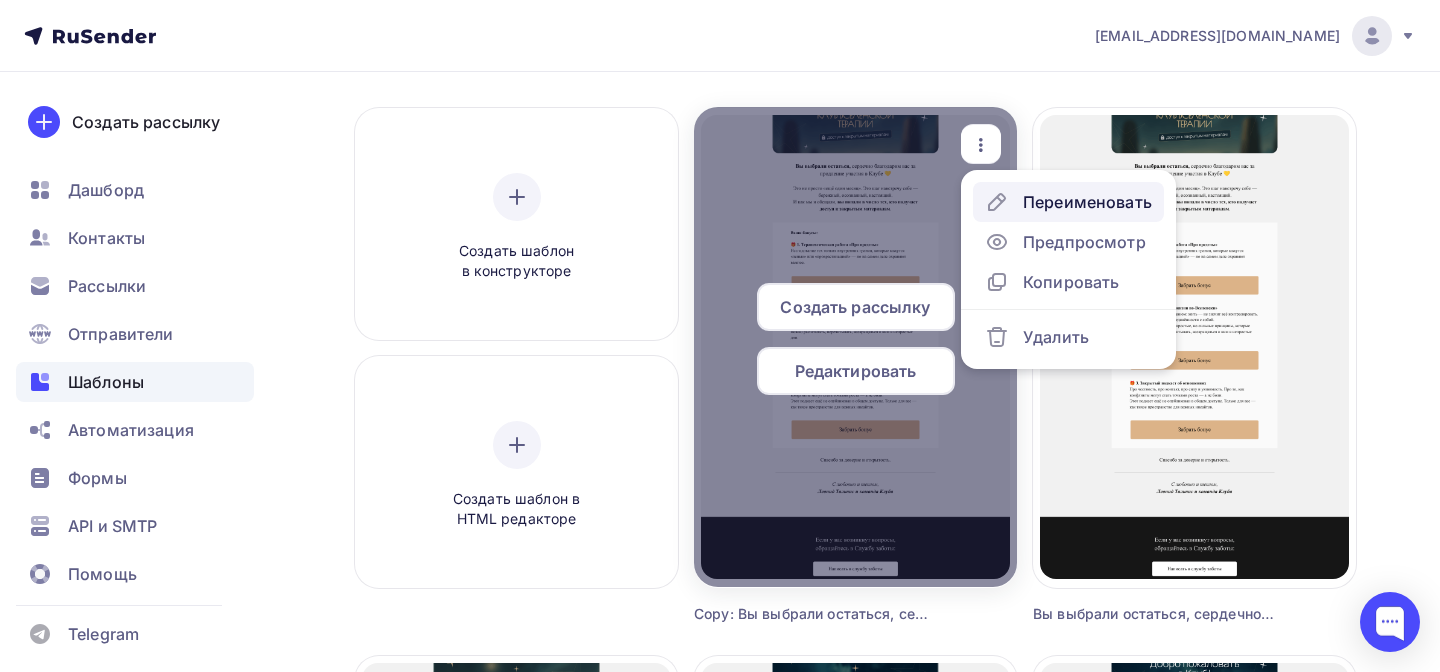 click 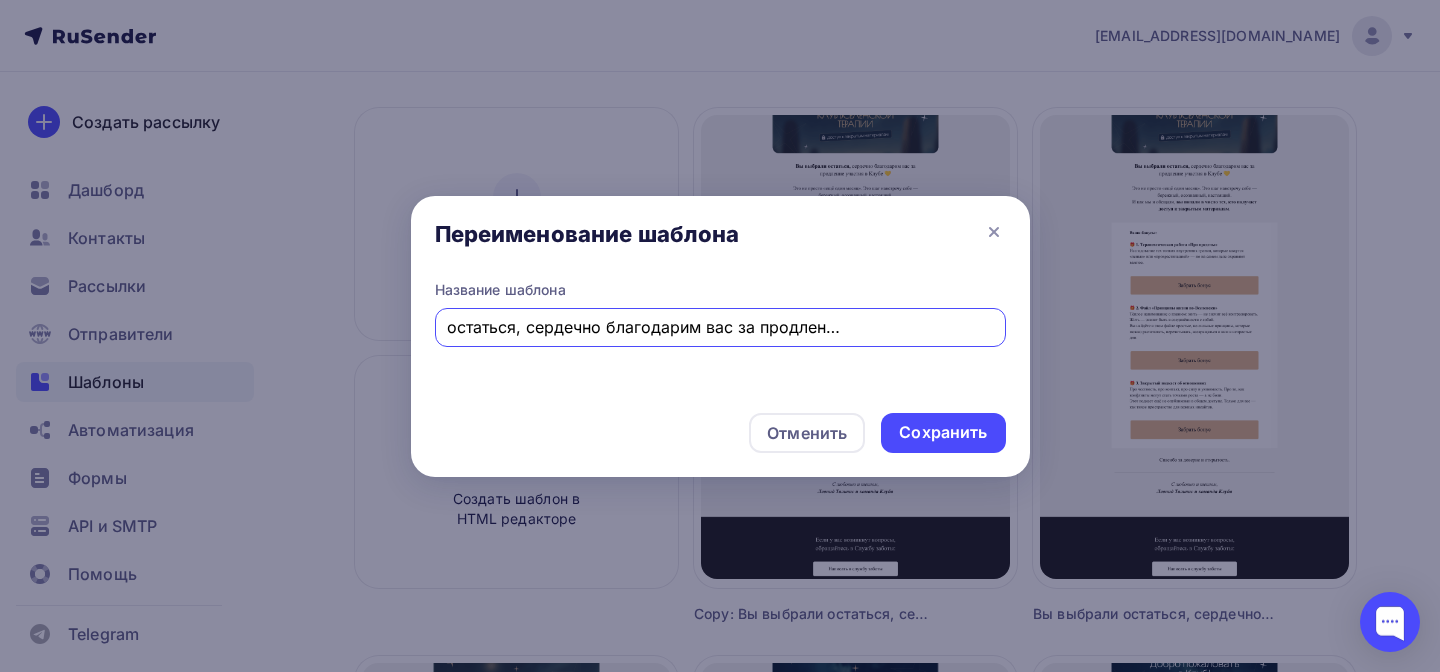 scroll, scrollTop: 0, scrollLeft: 0, axis: both 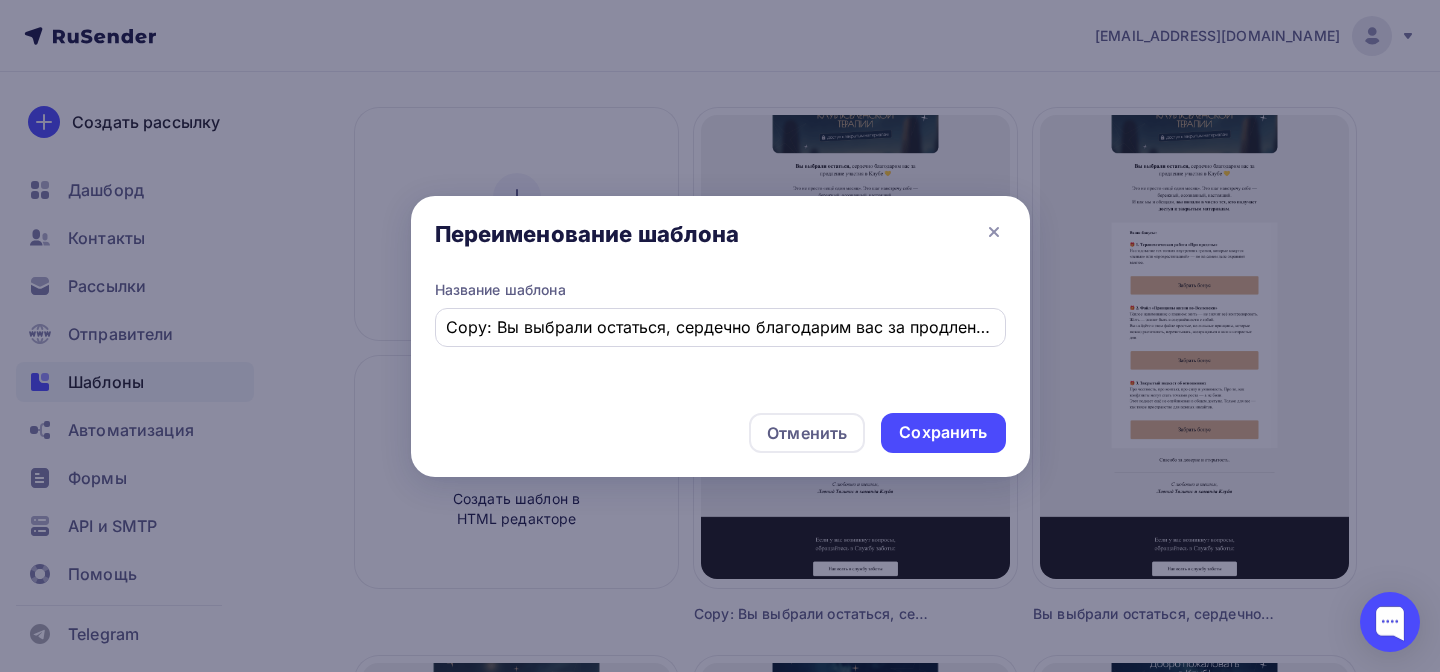 click on "Copy: Вы выбрали остаться, сердечно благодарим вас за продление участия в Клубе 💛" at bounding box center [720, 327] 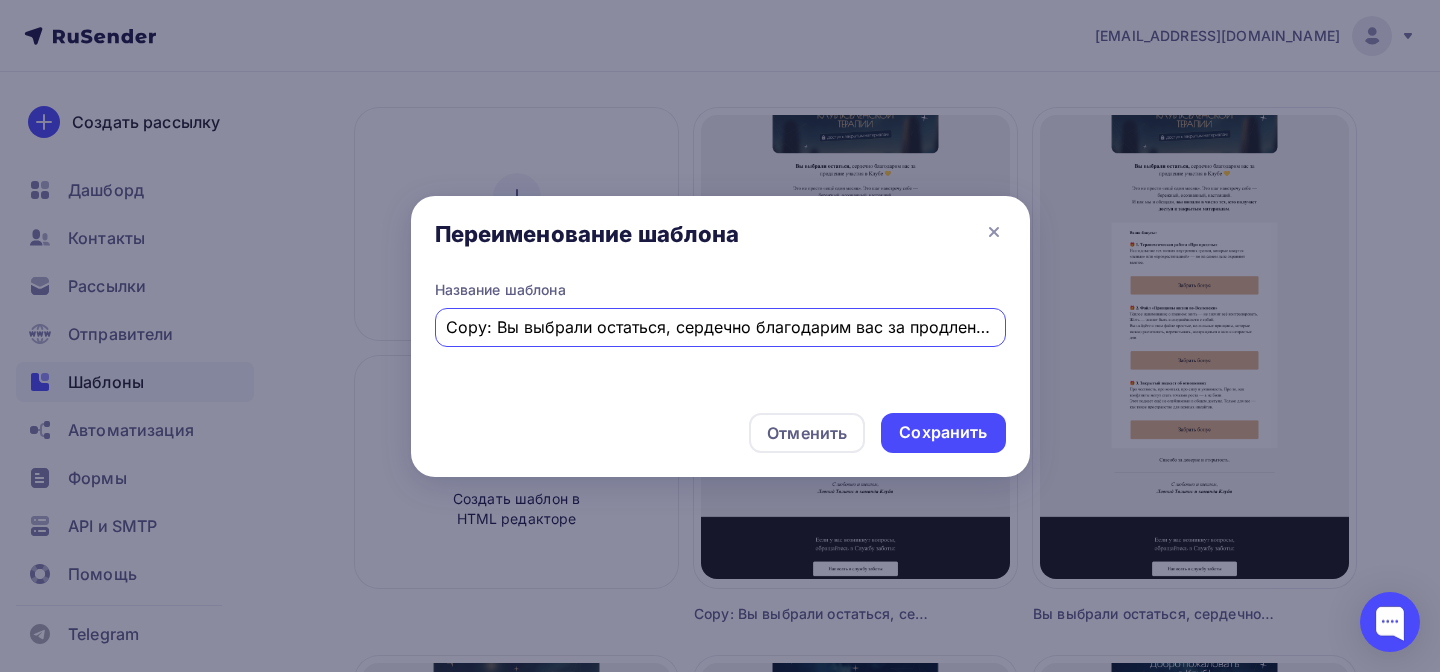 click on "Copy: Вы выбрали остаться, сердечно благодарим вас за продление участия в Клубе 💛" at bounding box center (720, 327) 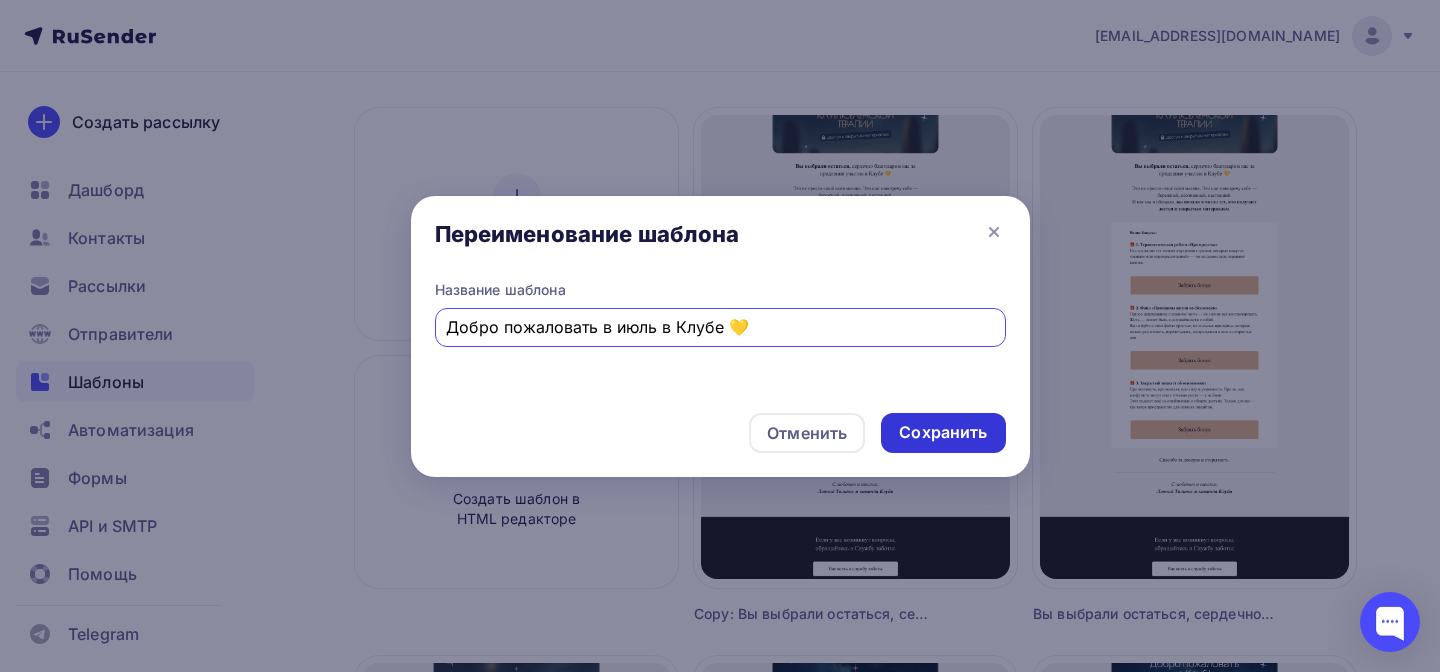 type on "Добро пожаловать в июль в Клубе 💛" 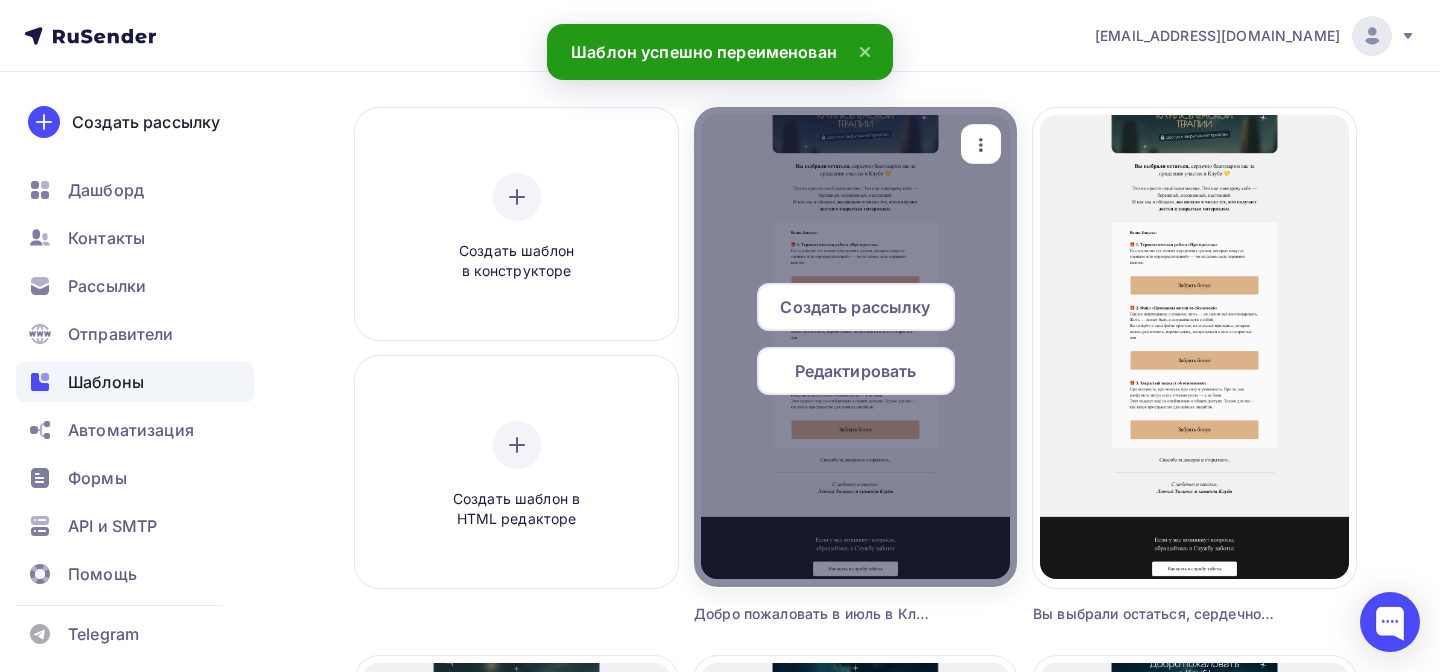 click on "Редактировать" at bounding box center [856, 371] 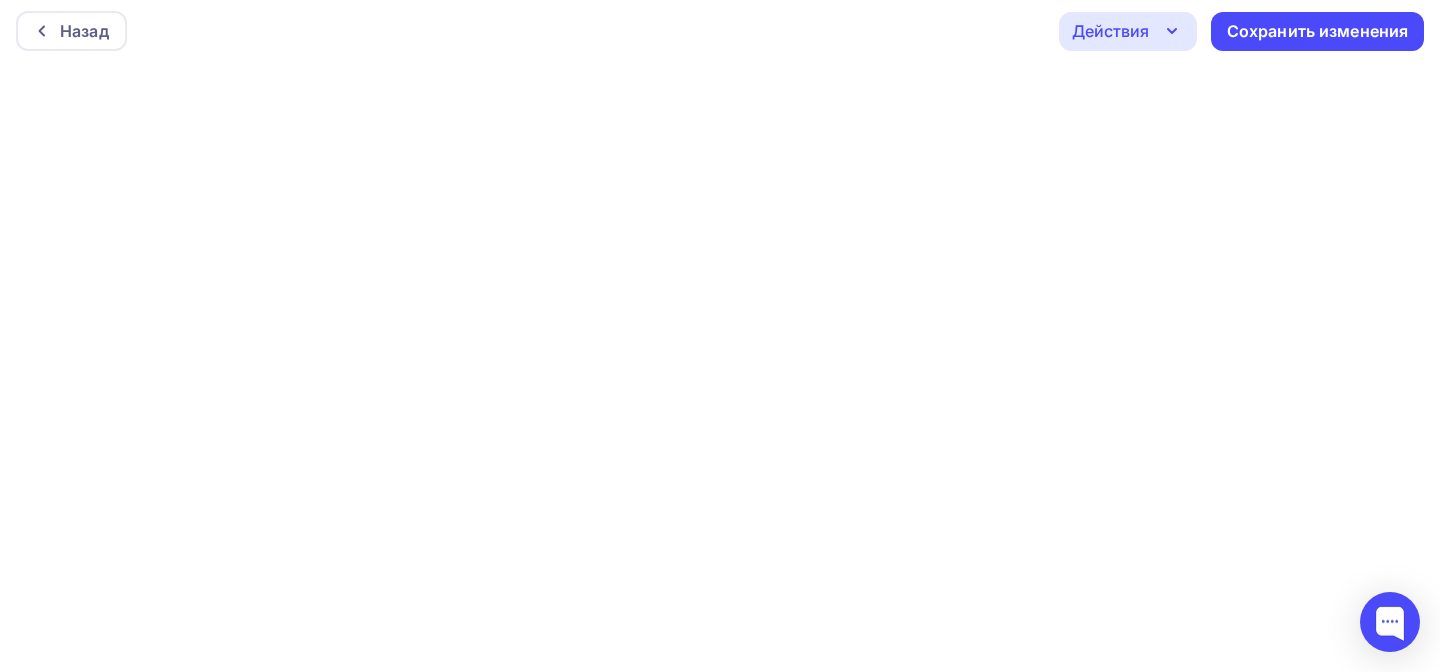 scroll, scrollTop: 0, scrollLeft: 0, axis: both 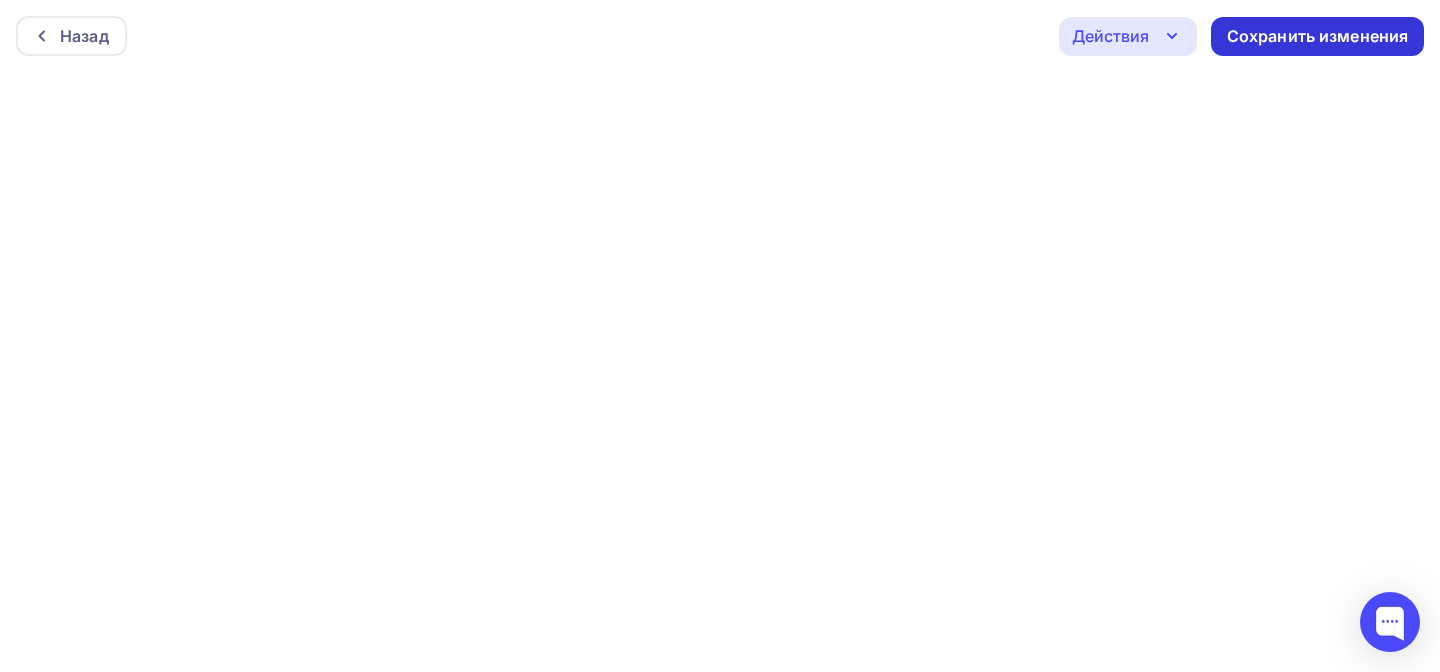 click on "Сохранить изменения" at bounding box center [1318, 36] 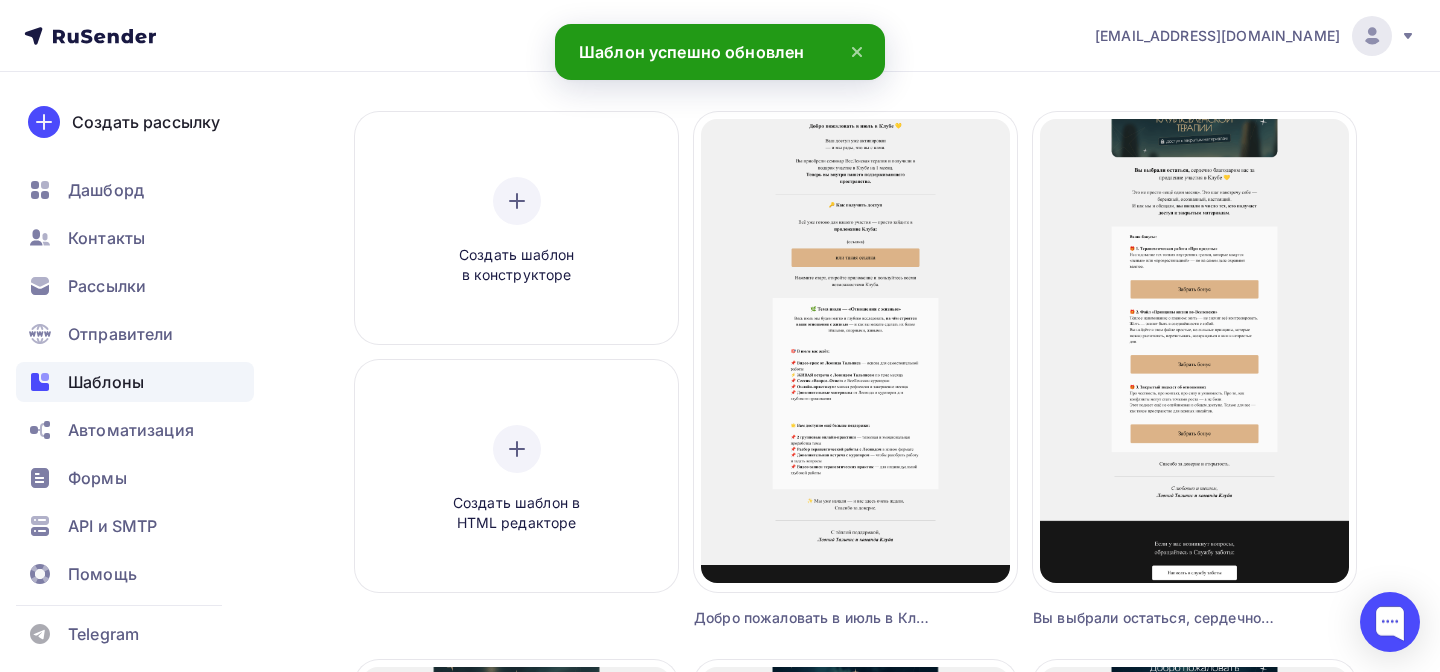 scroll, scrollTop: 151, scrollLeft: 0, axis: vertical 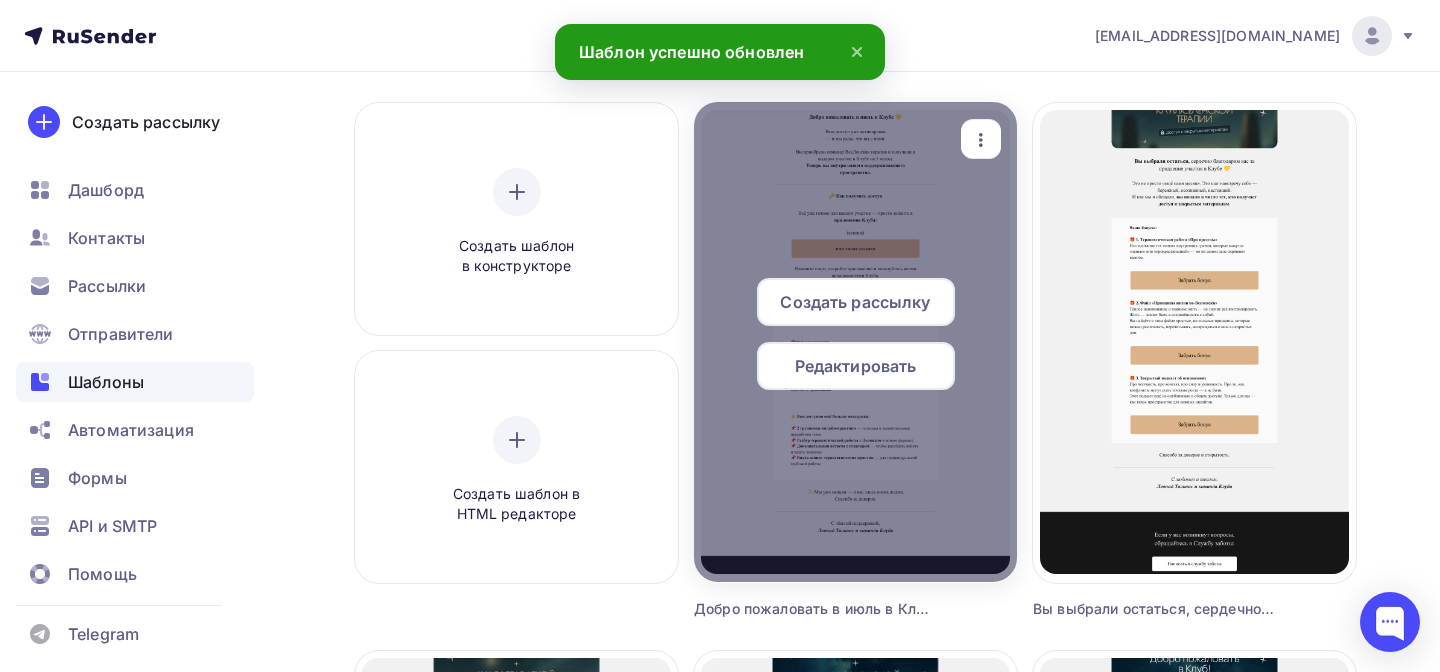 click on "Редактировать" at bounding box center [856, 366] 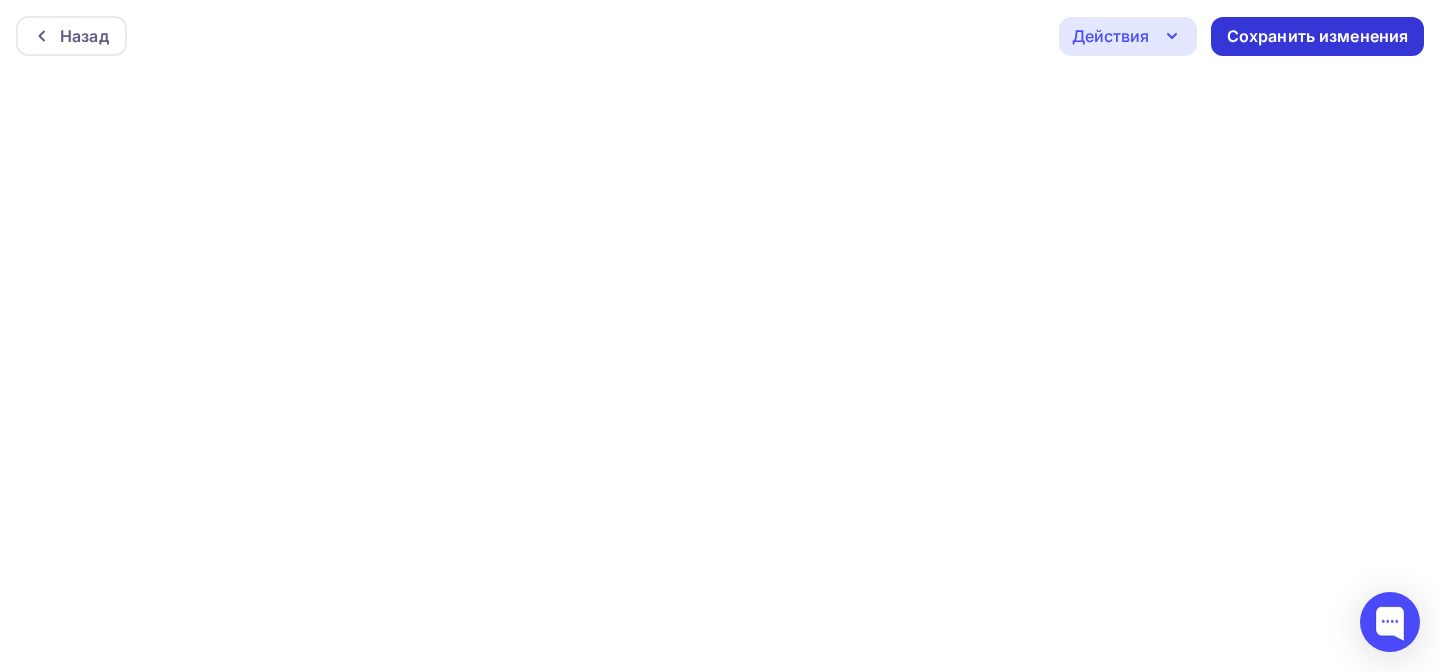 click on "Сохранить изменения" at bounding box center (1318, 36) 